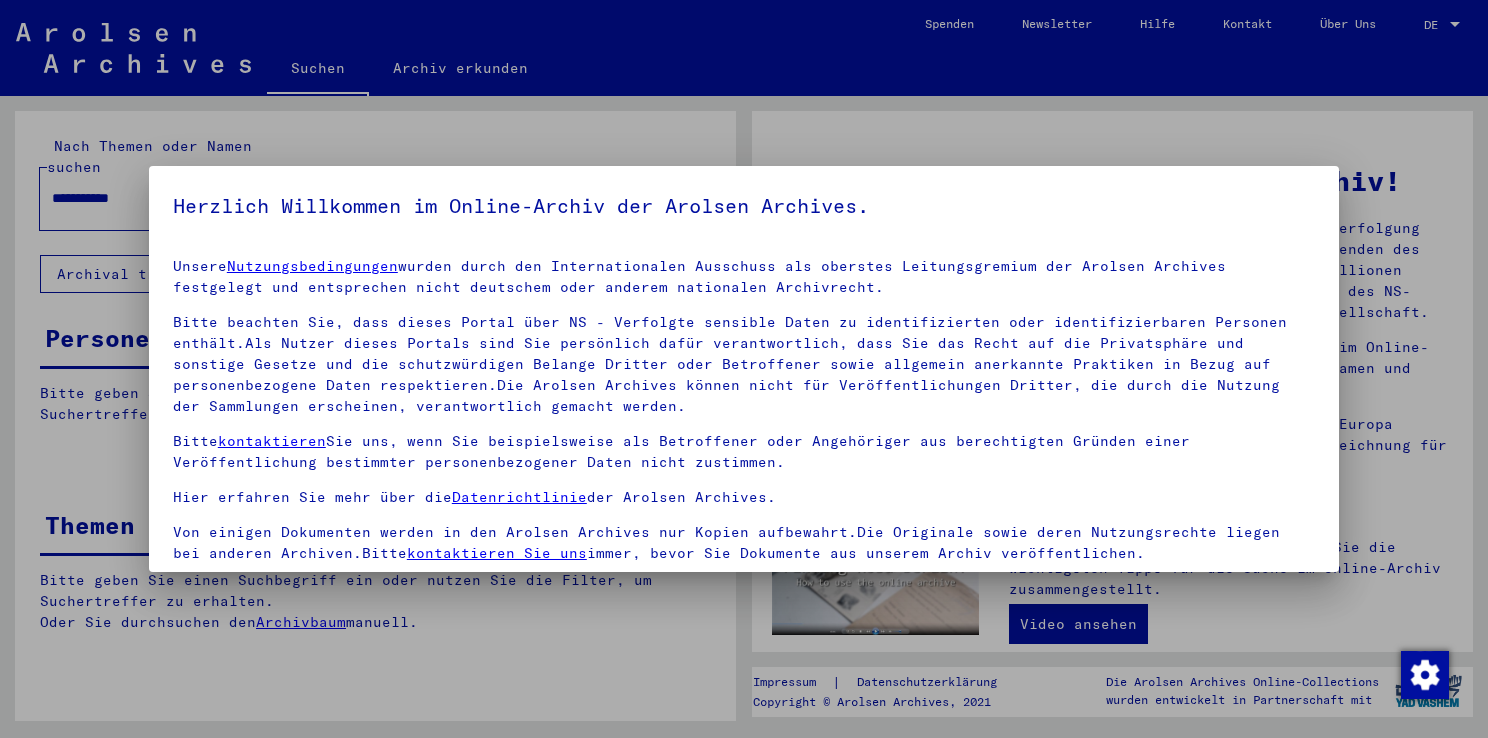 scroll, scrollTop: 0, scrollLeft: 0, axis: both 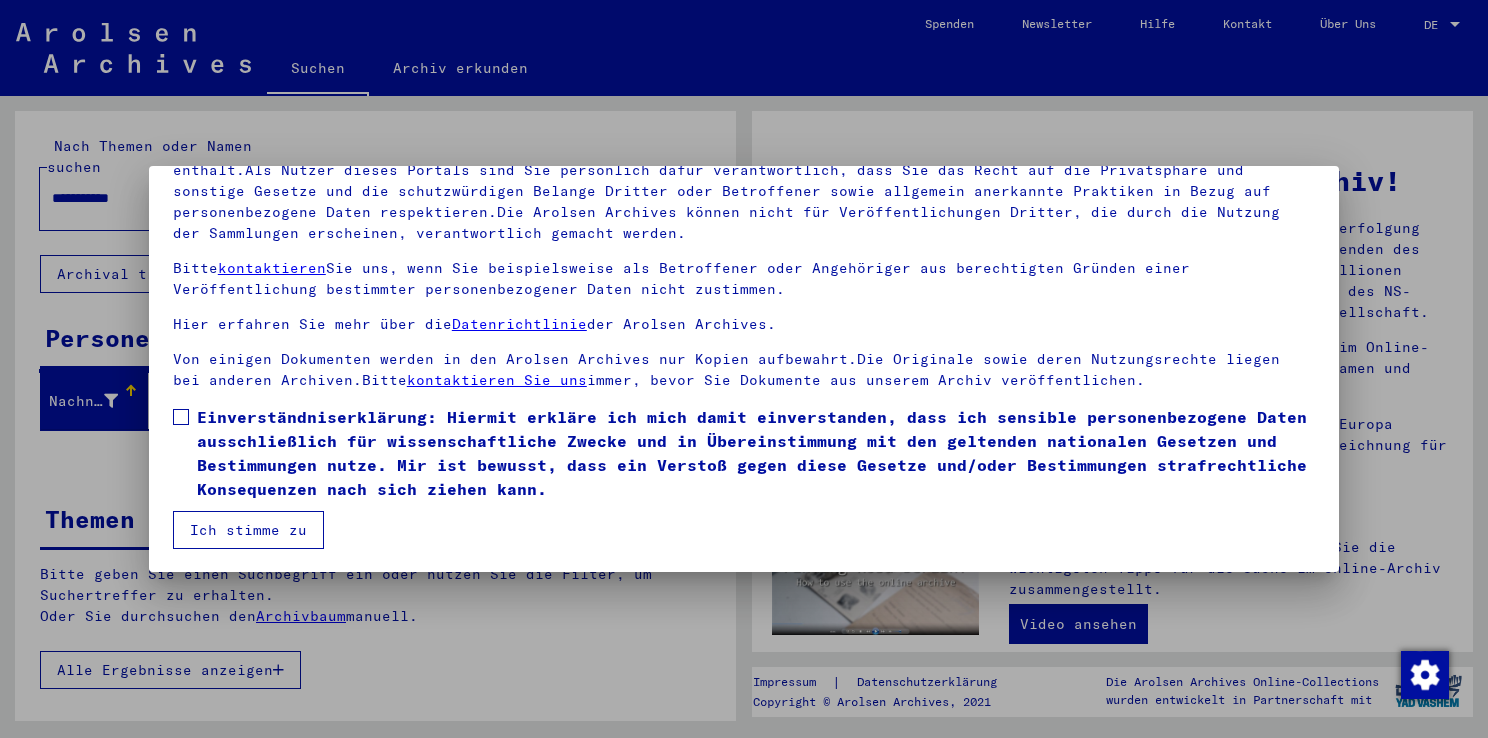 click at bounding box center [181, 417] 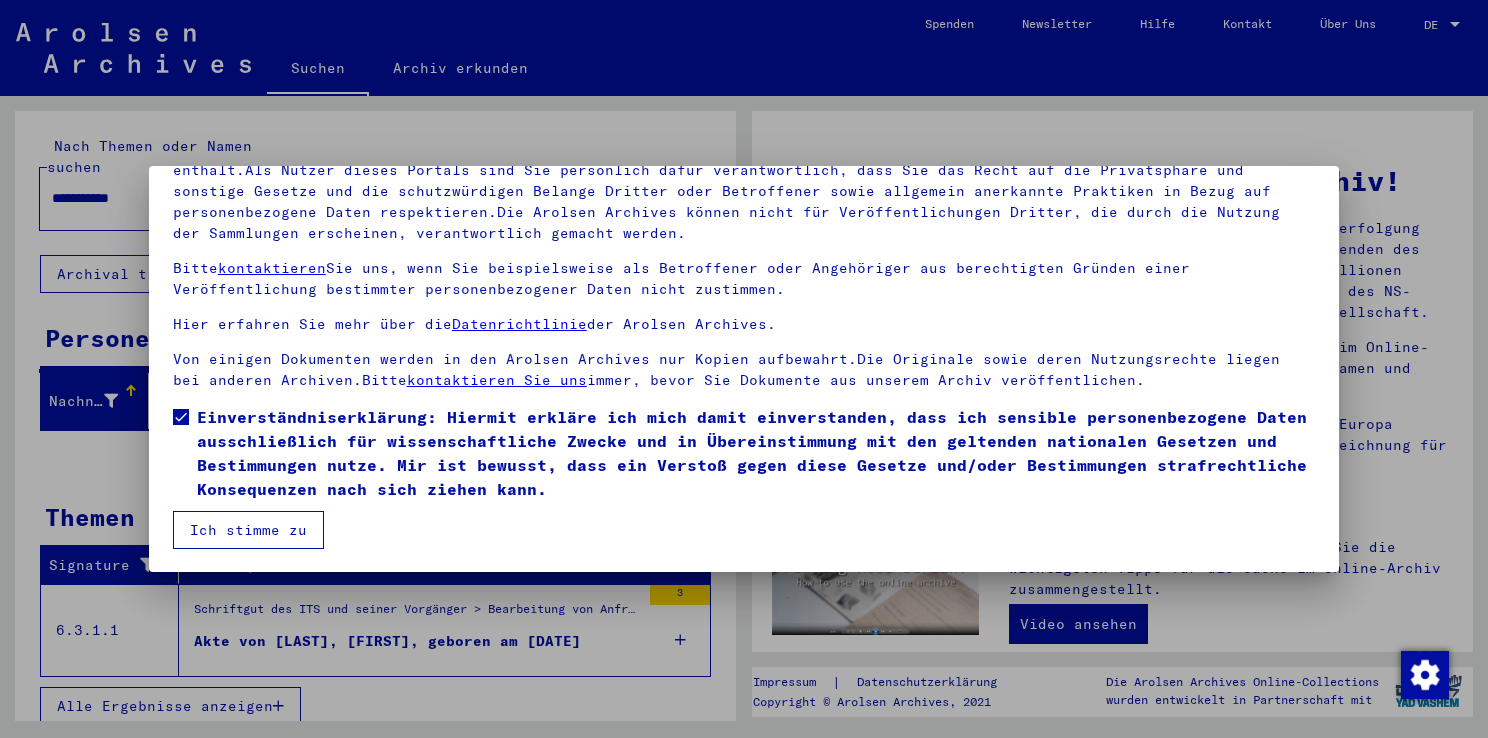 click on "Ich stimme zu" at bounding box center [248, 530] 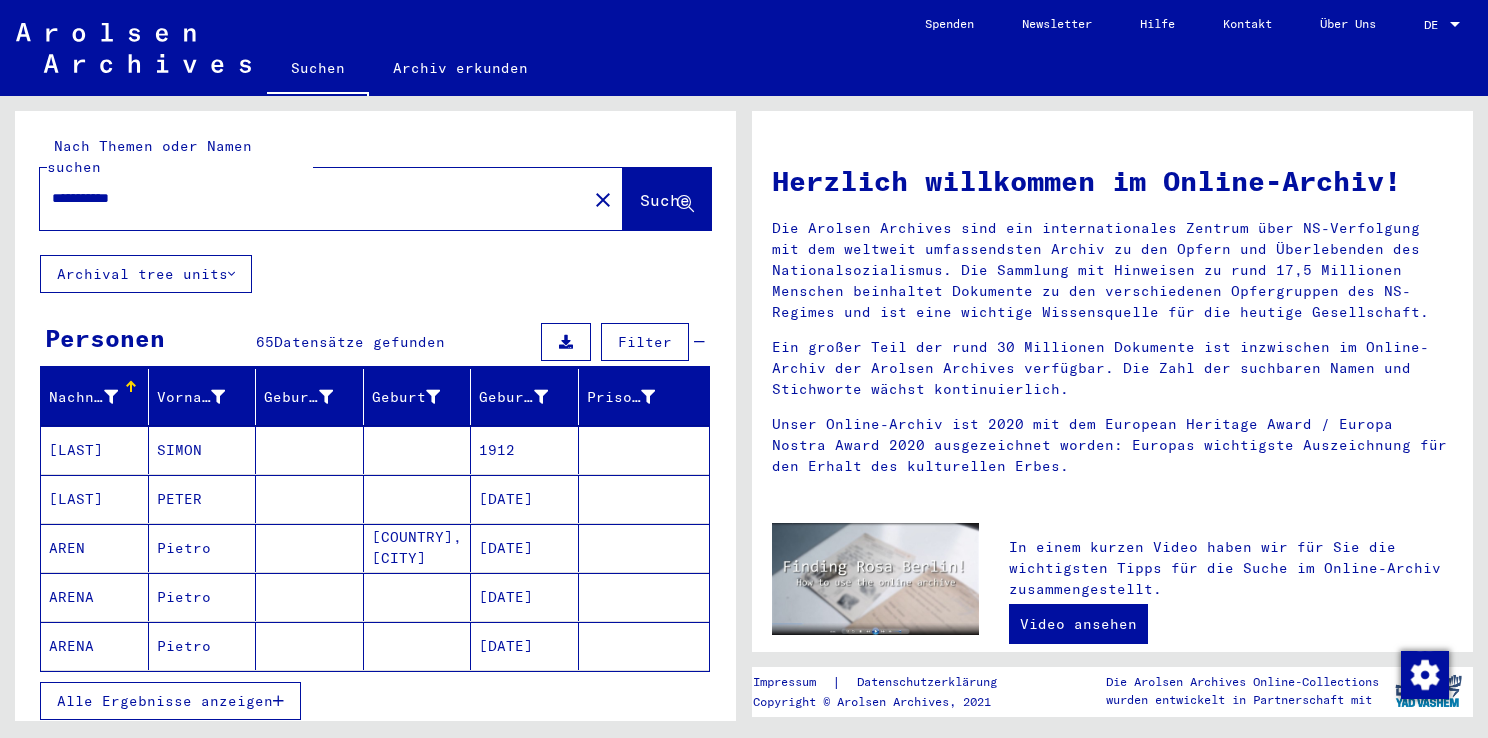 click on "Nachname" at bounding box center [86, 397] 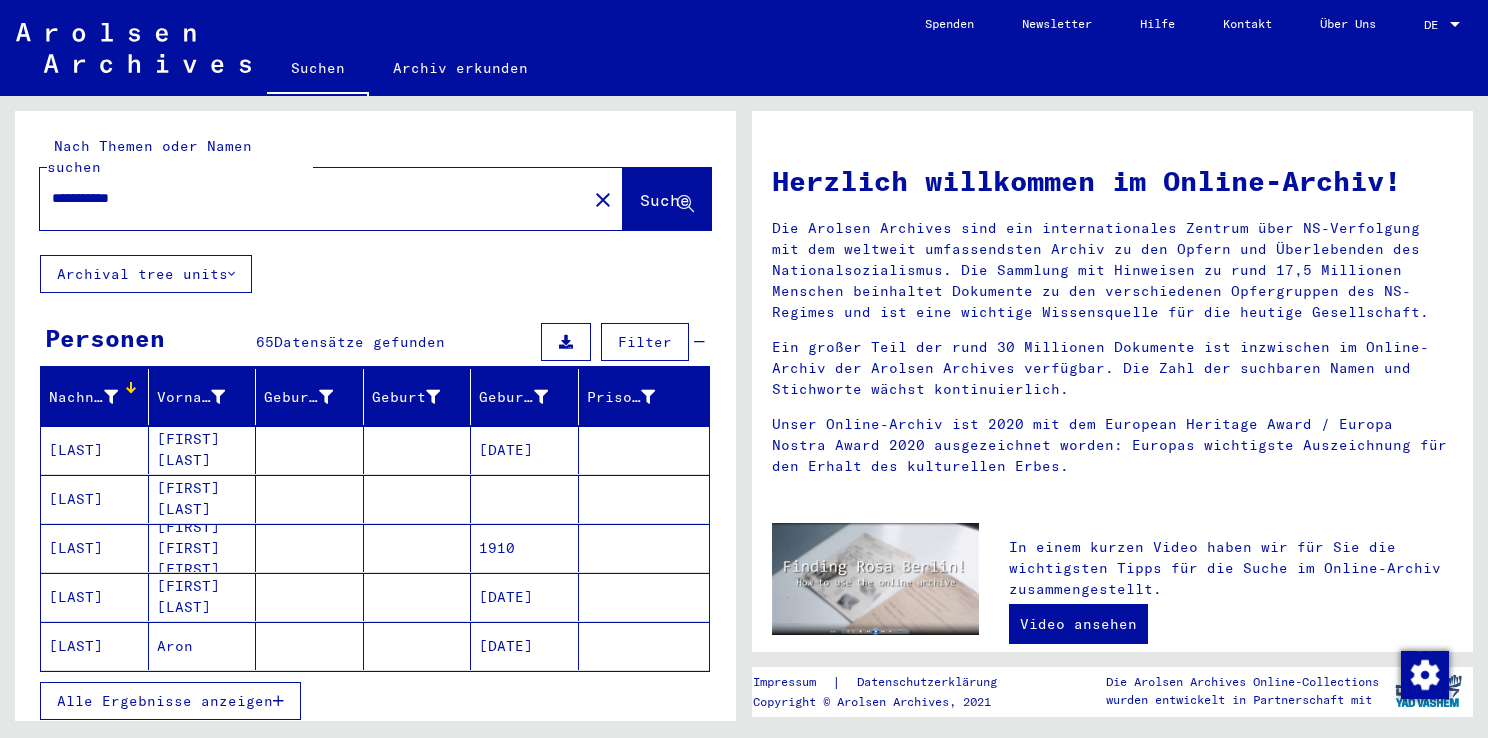 click on "Nachname" at bounding box center (83, 397) 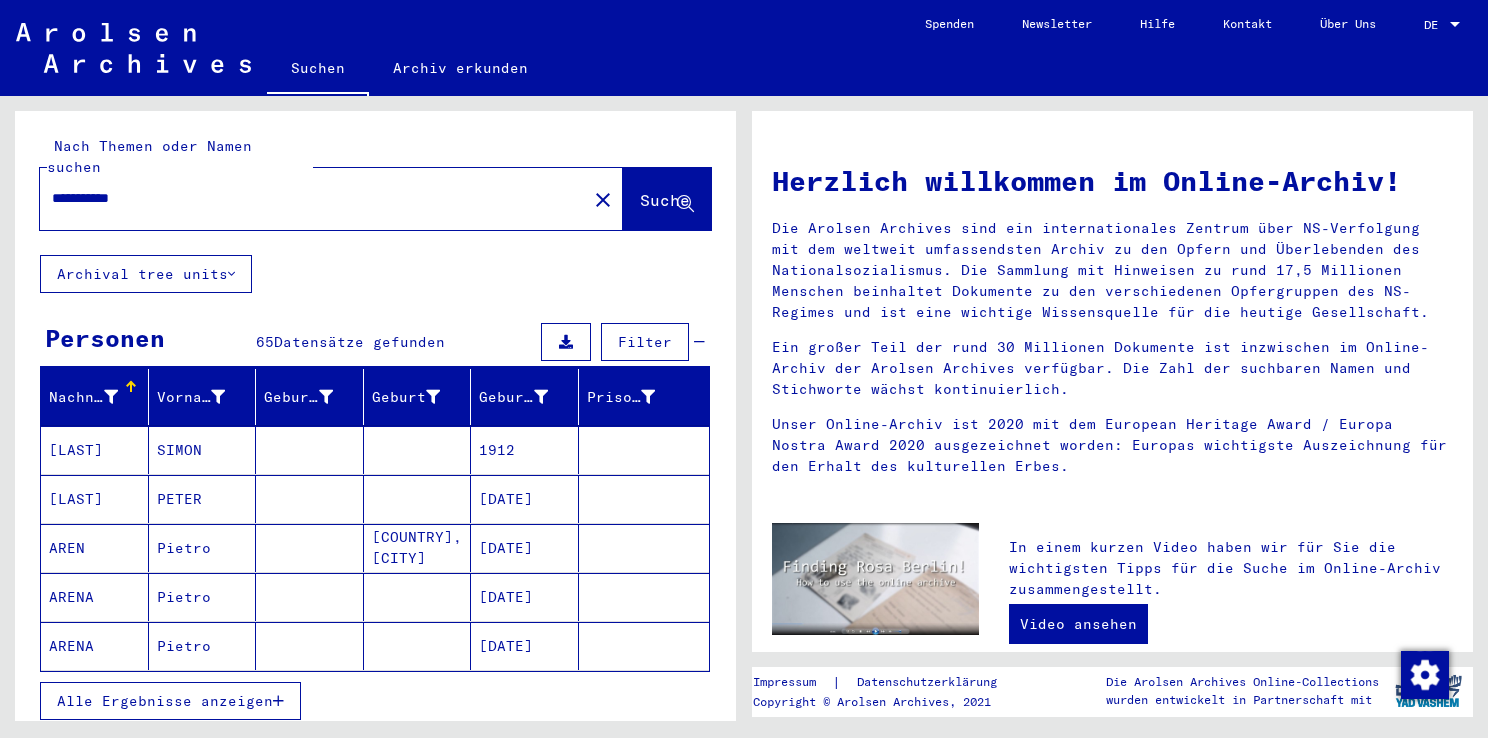 click at bounding box center [111, 397] 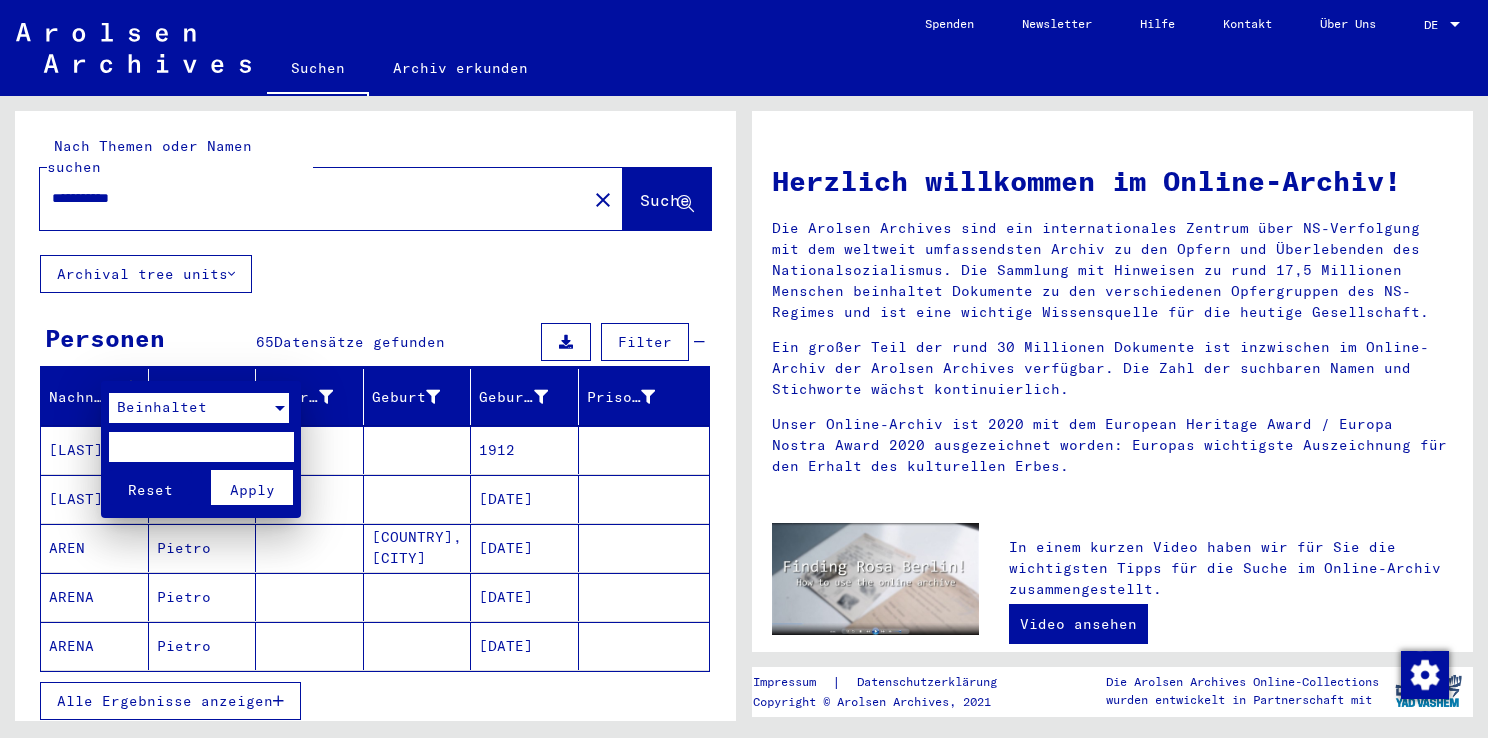 click on "Beinhaltet" at bounding box center [162, 407] 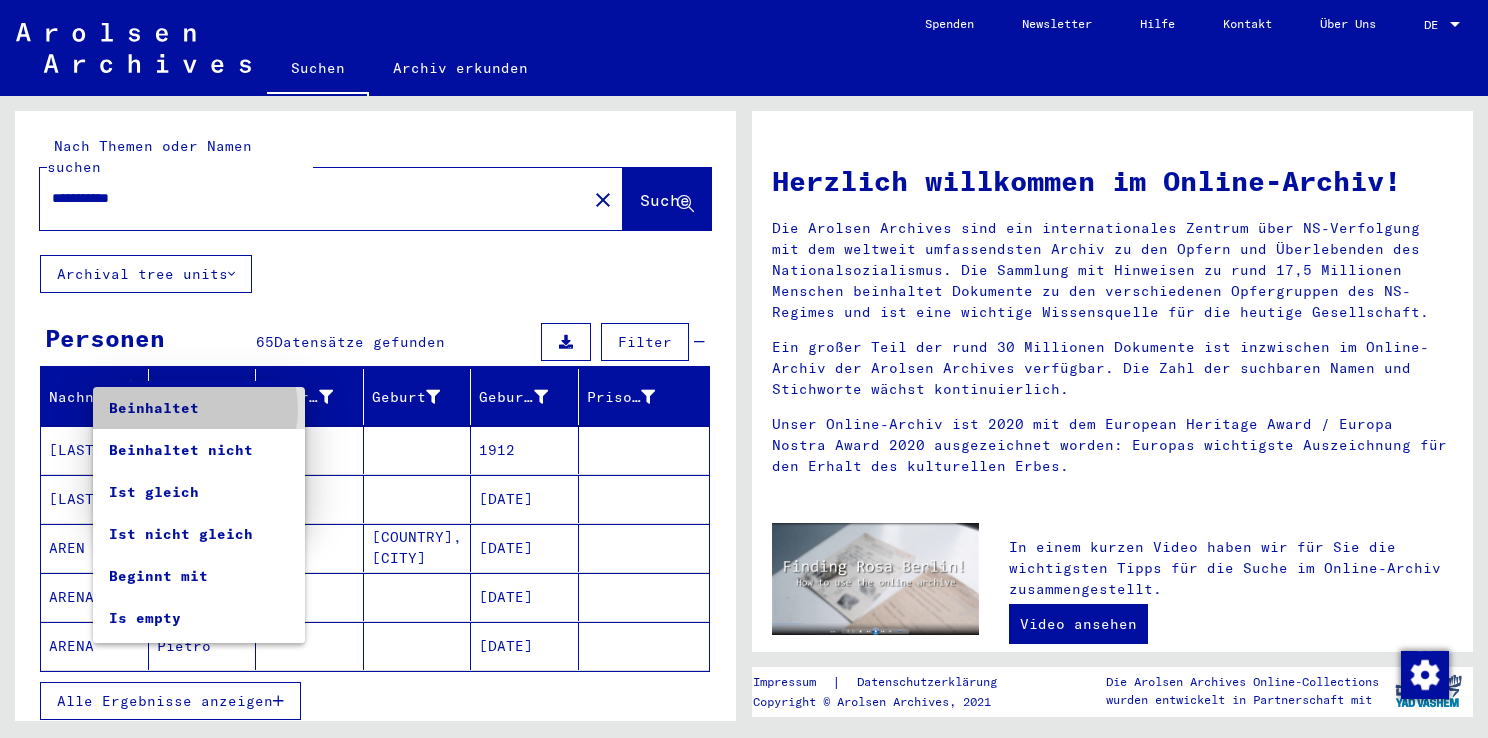 click on "Beinhaltet" at bounding box center [199, 408] 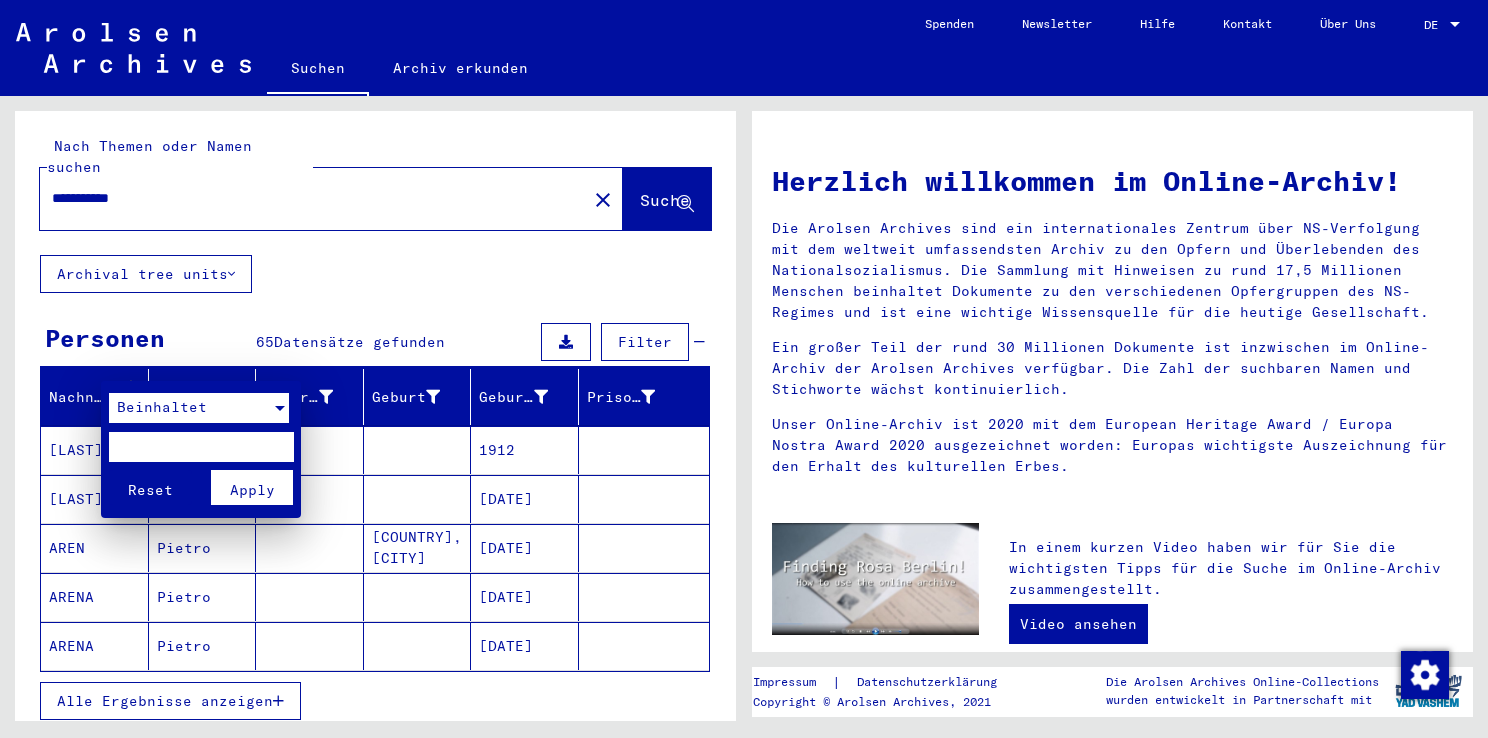click at bounding box center (744, 369) 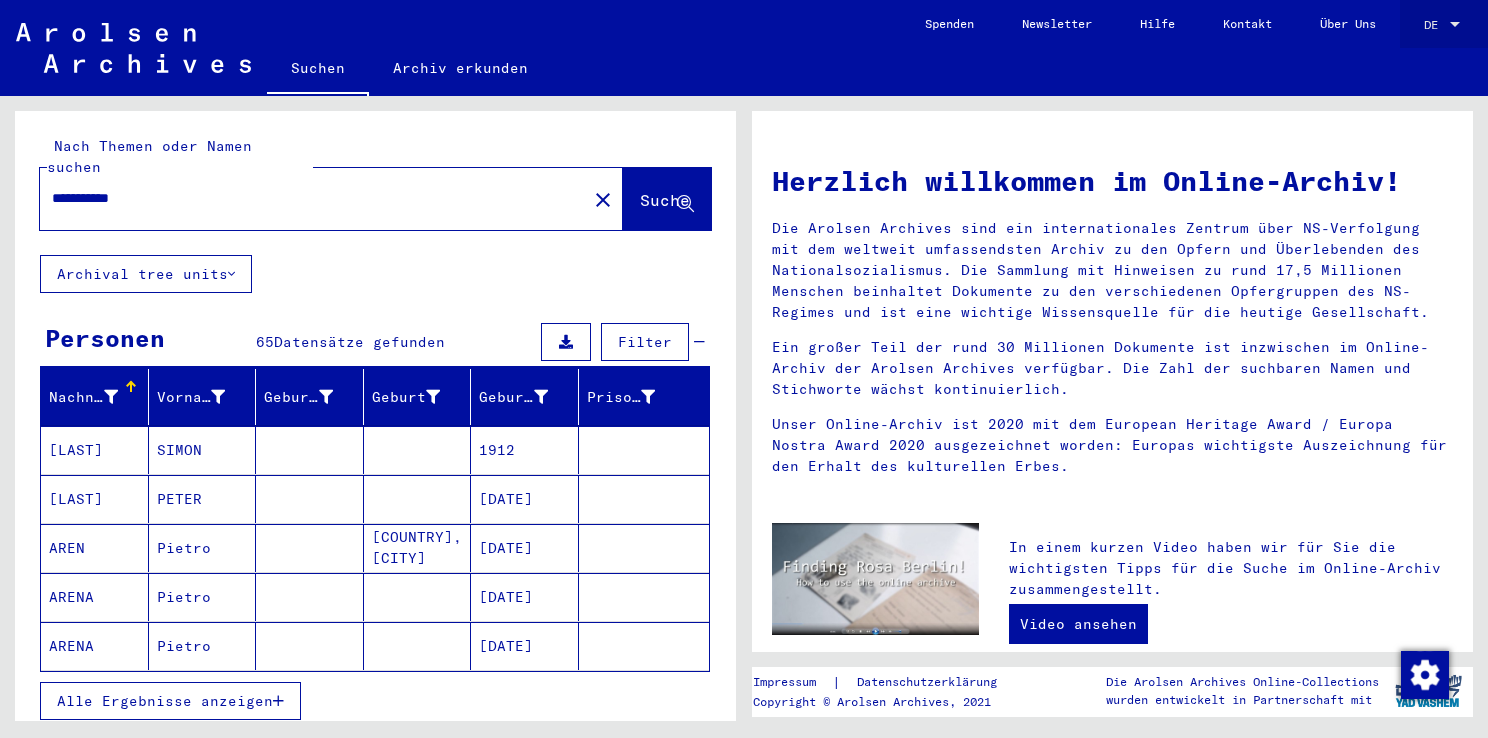 click at bounding box center (1455, 24) 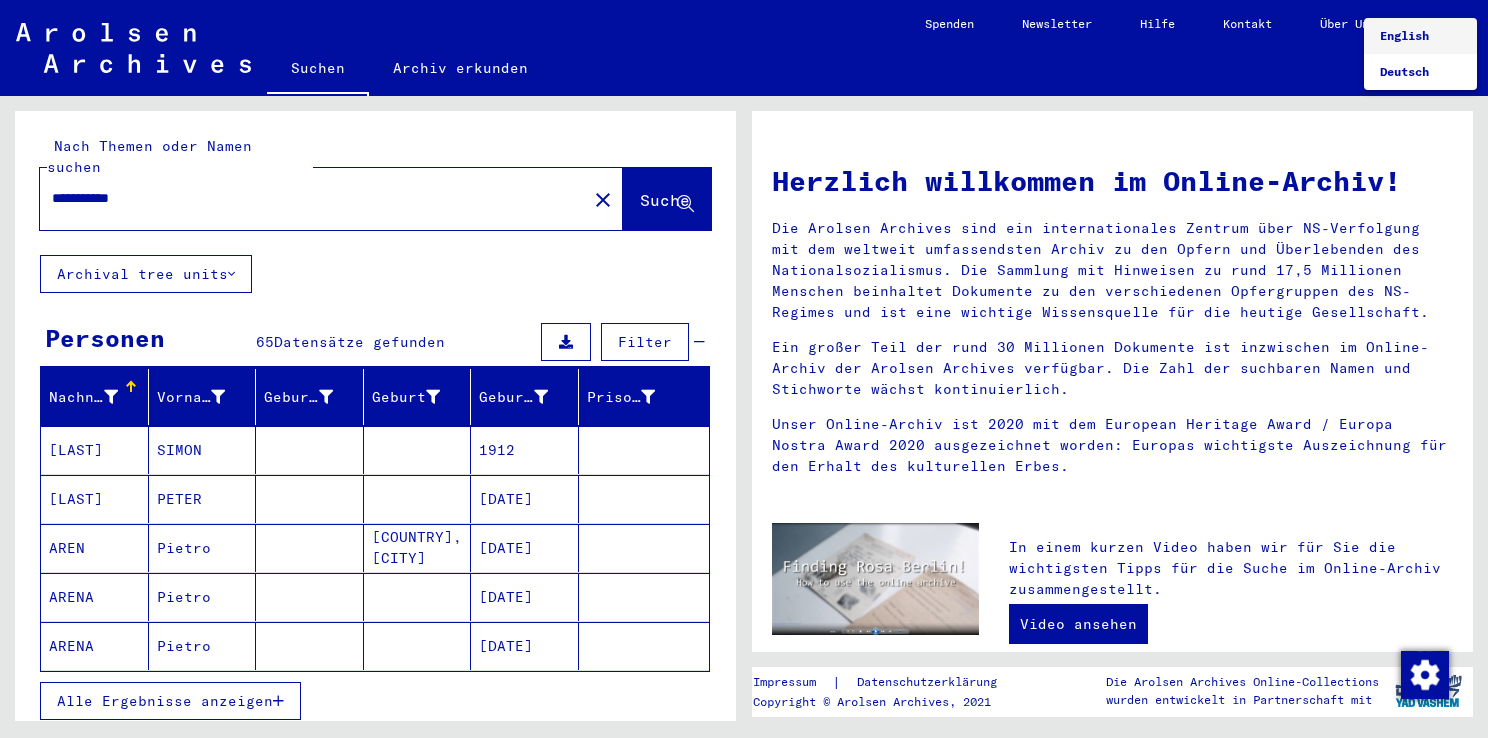 click on "English" at bounding box center [1420, 36] 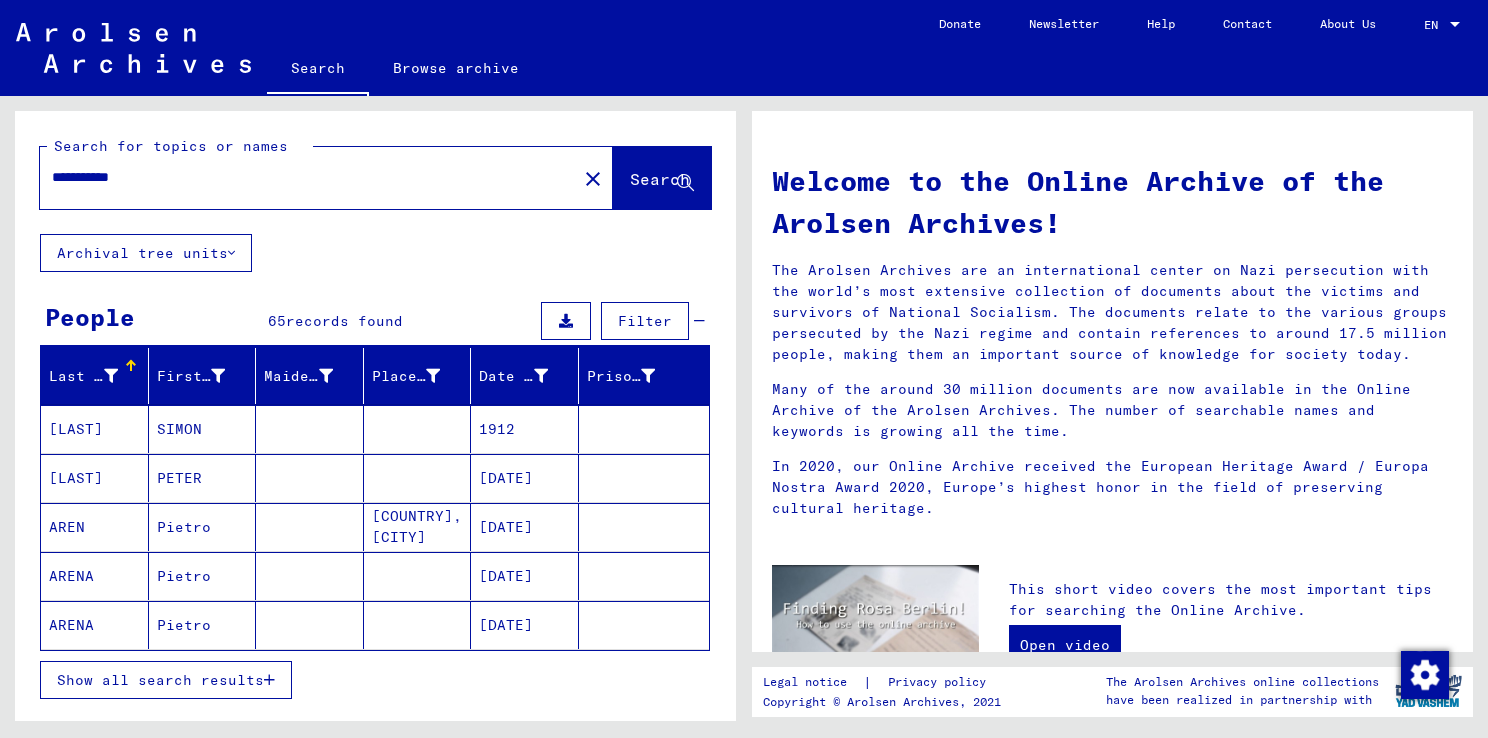 click at bounding box center (111, 376) 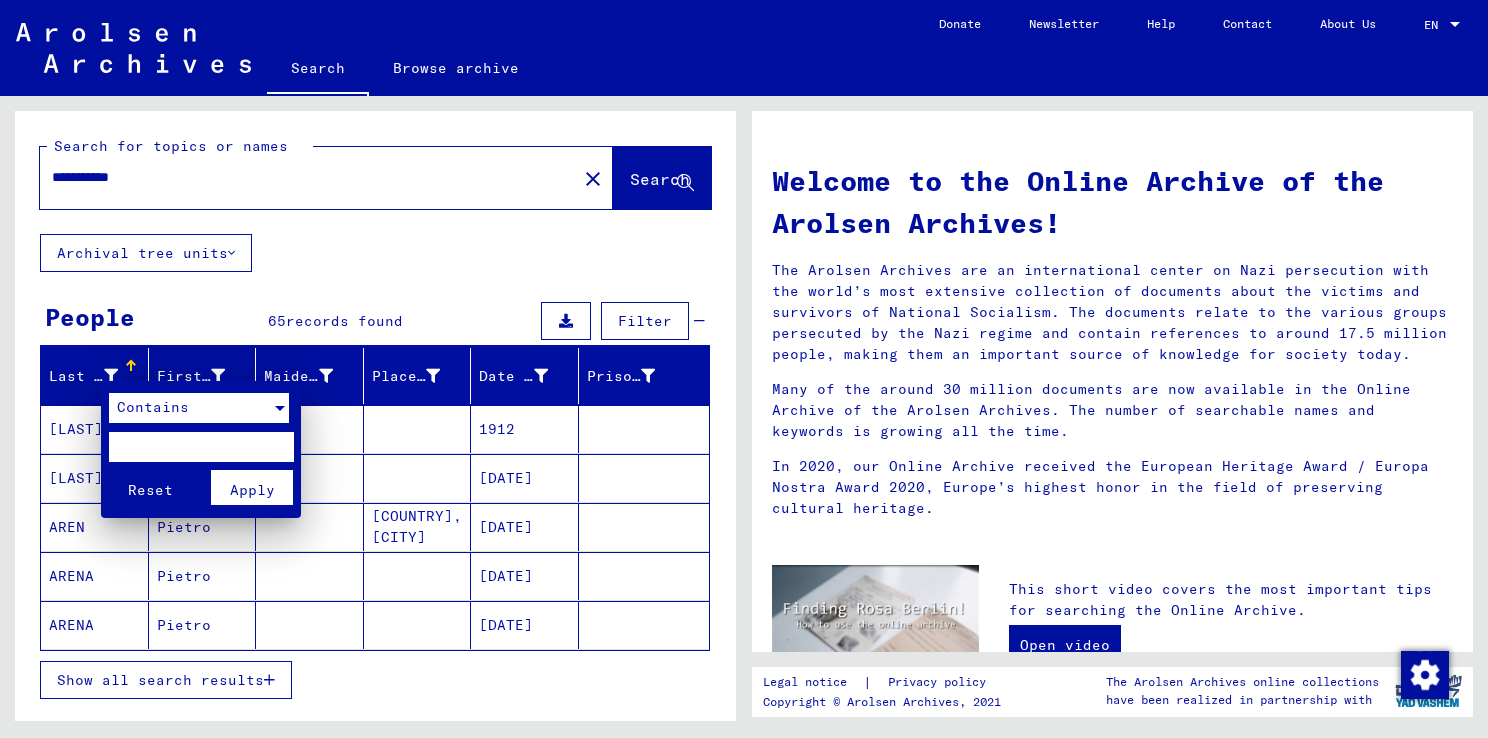 click on "Contains" at bounding box center [153, 407] 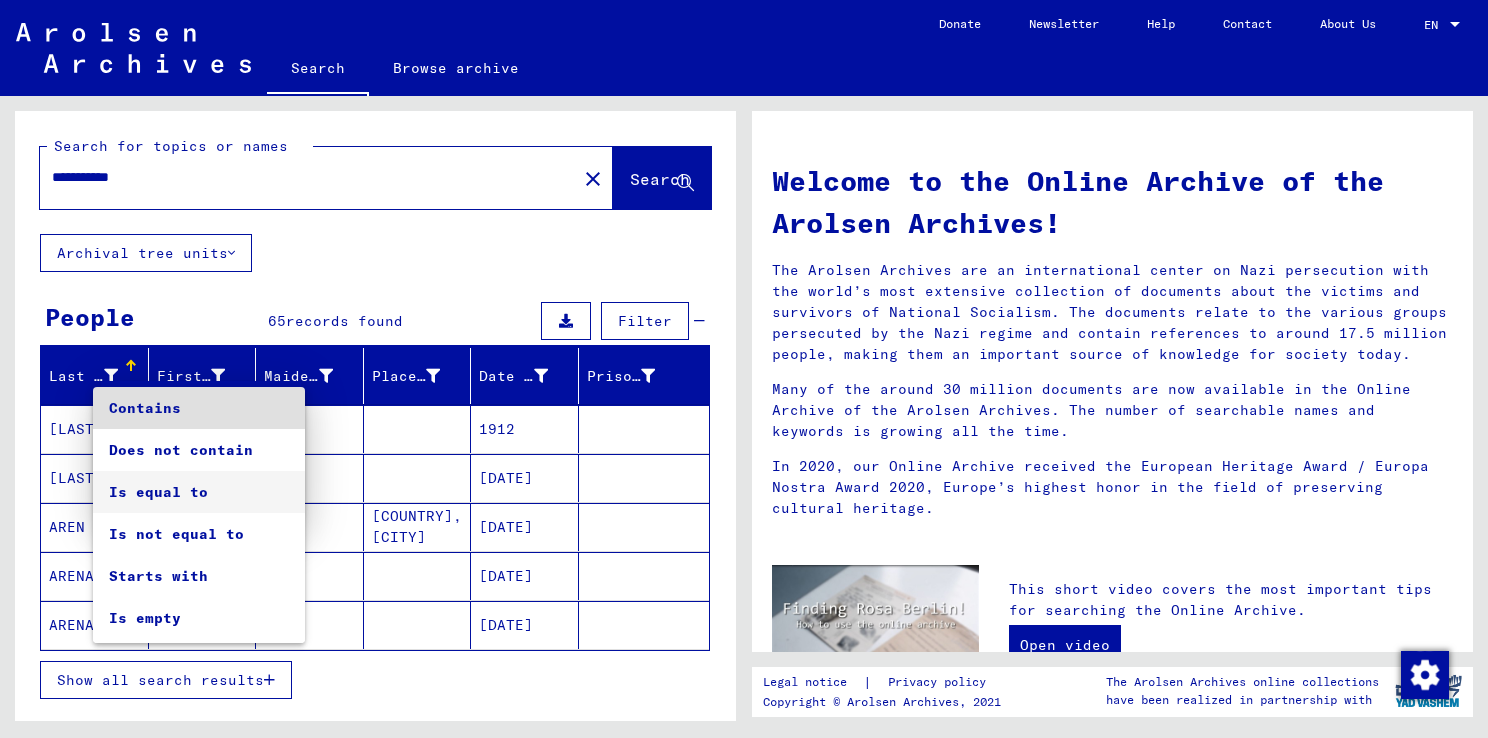 click on "Is equal to" at bounding box center [199, 492] 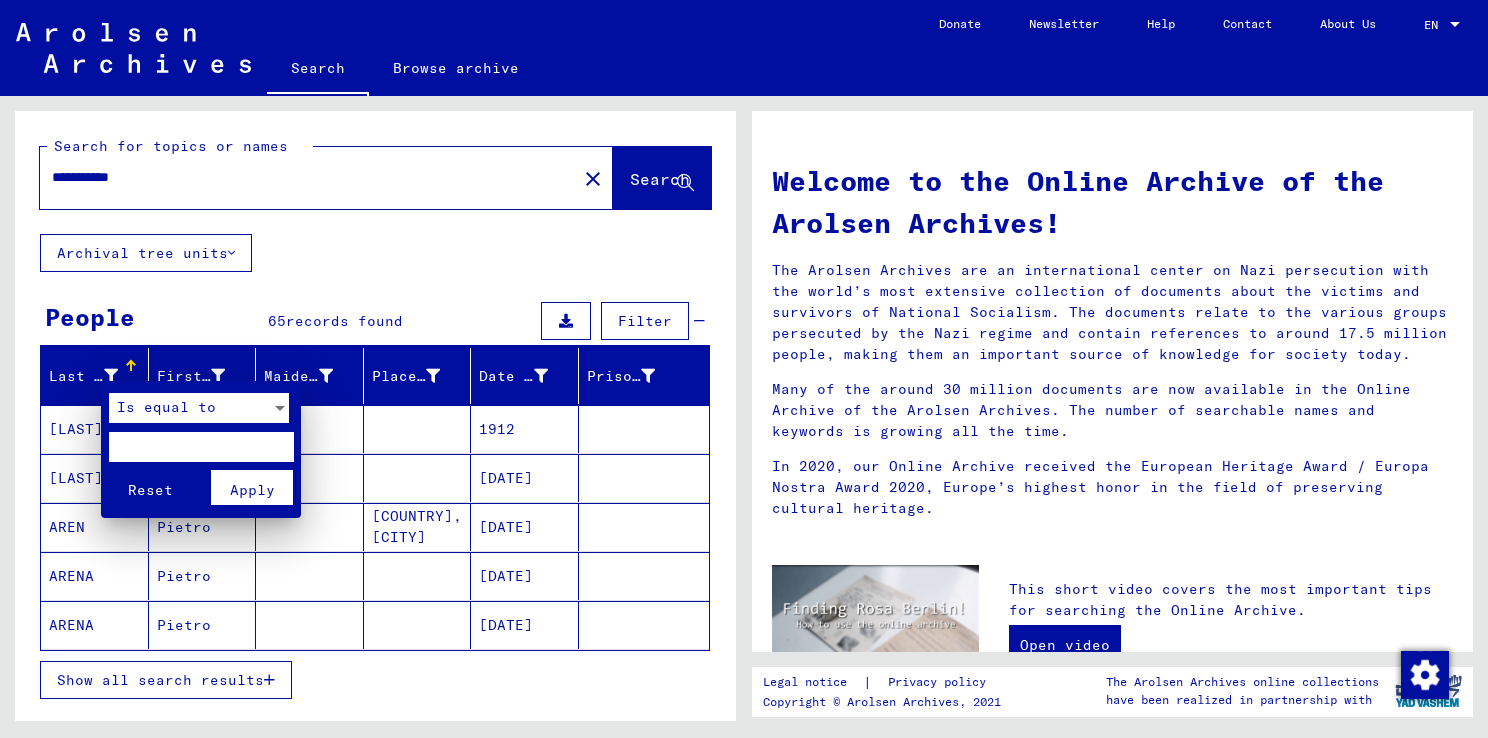 click at bounding box center [201, 447] 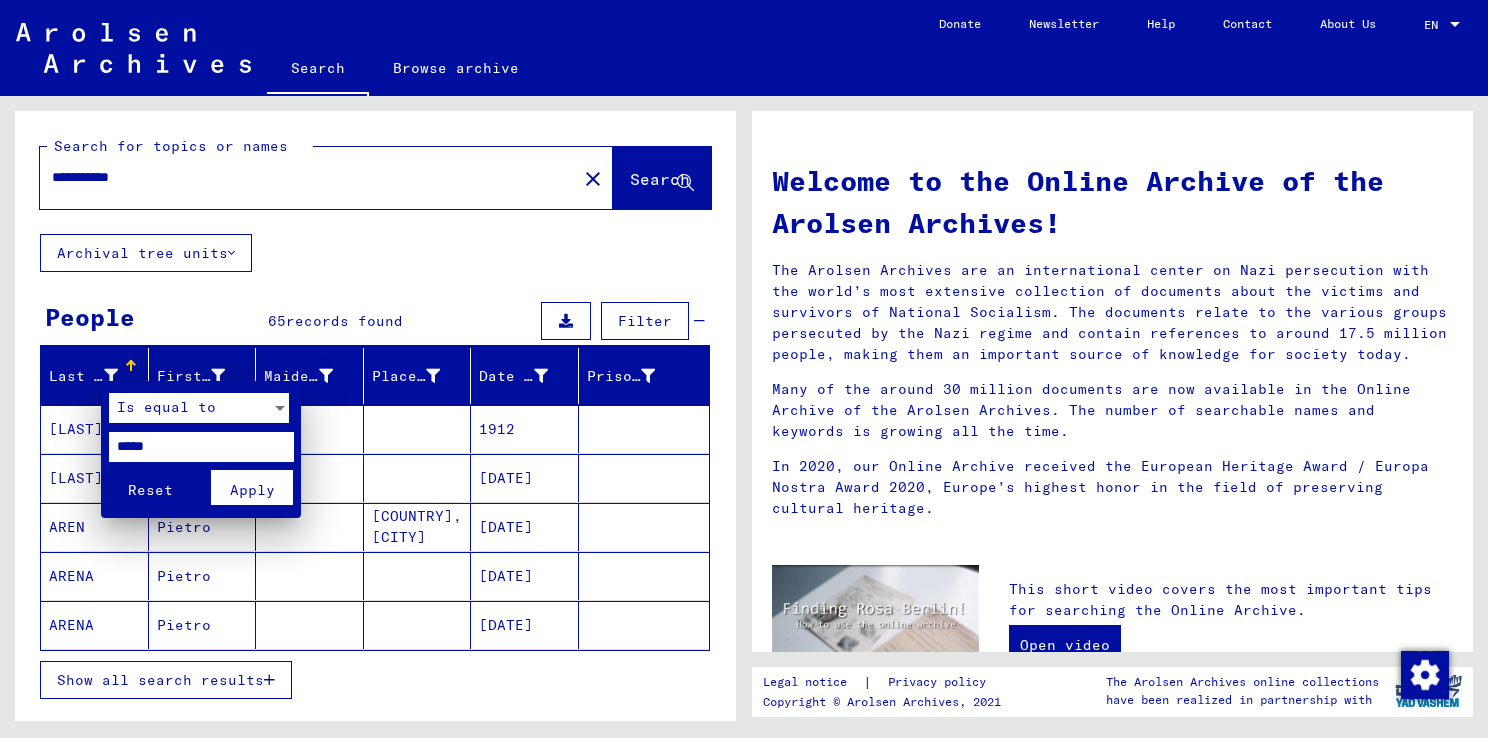 type on "*****" 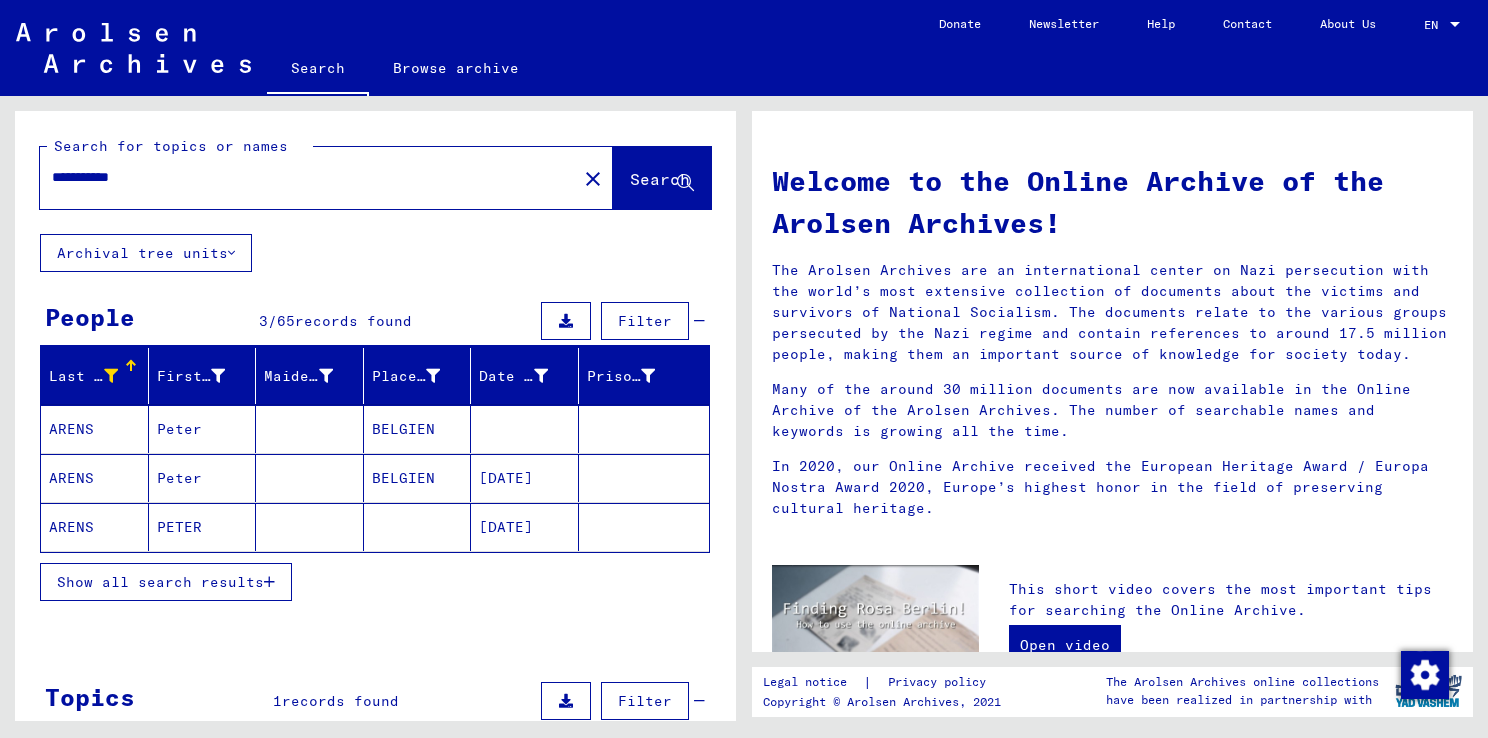 click on "**********" at bounding box center [302, 177] 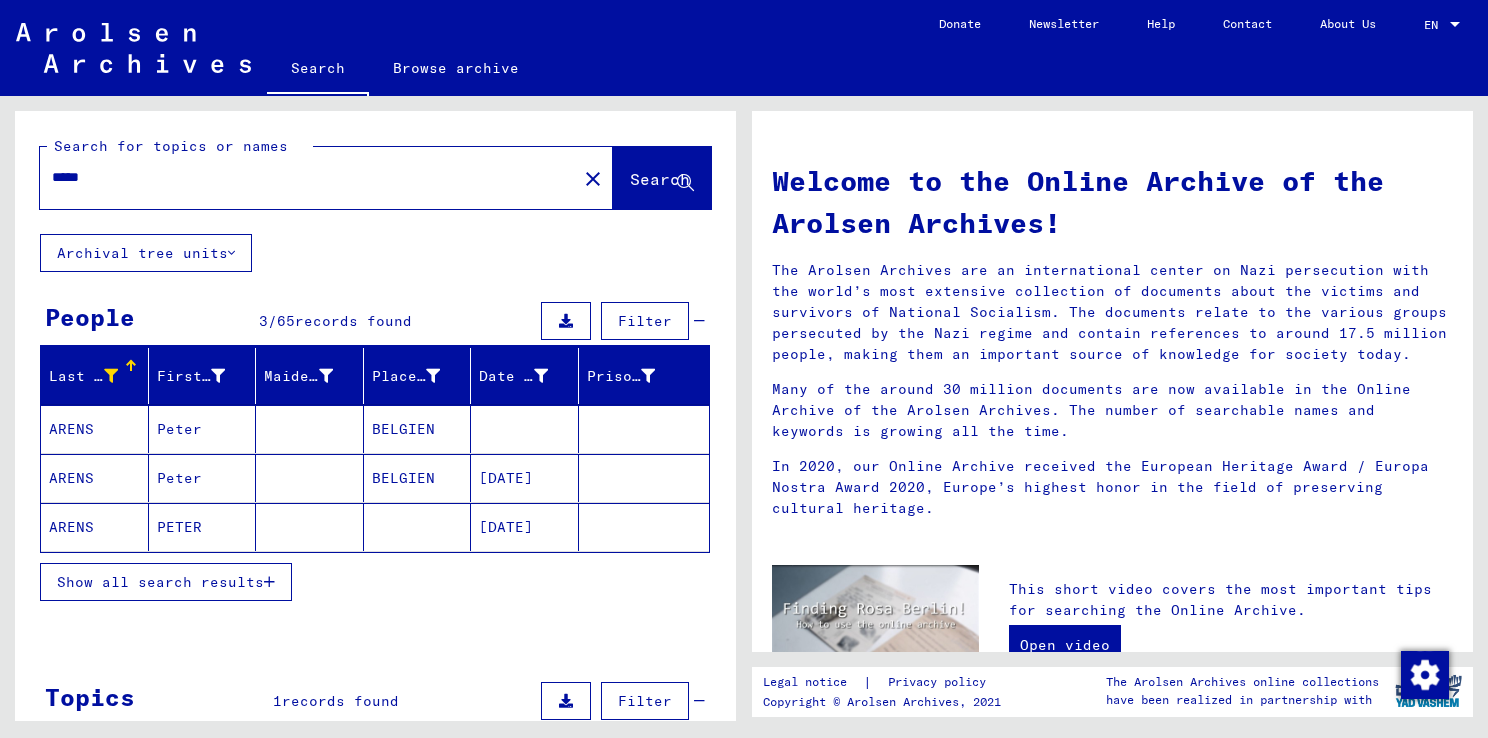 type on "*****" 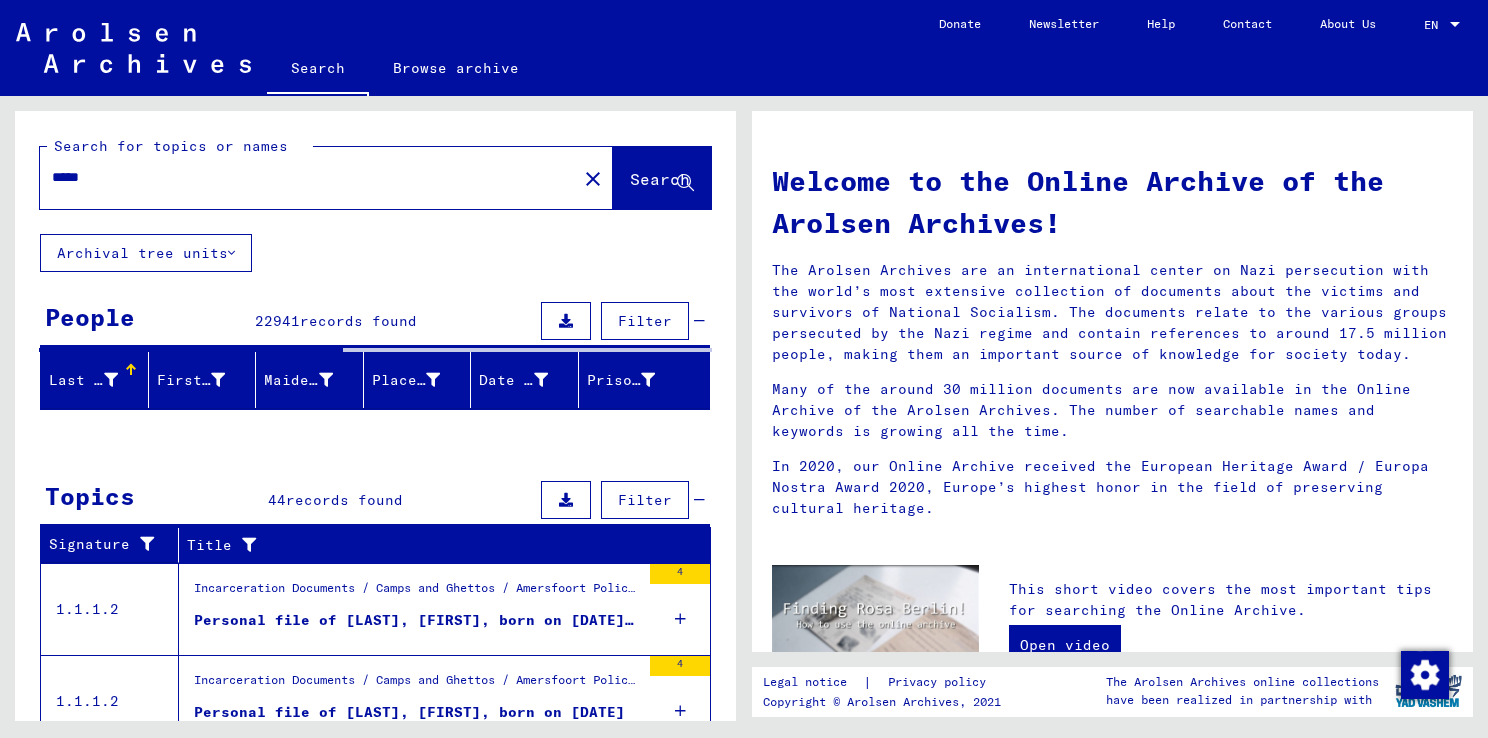 click at bounding box center [111, 380] 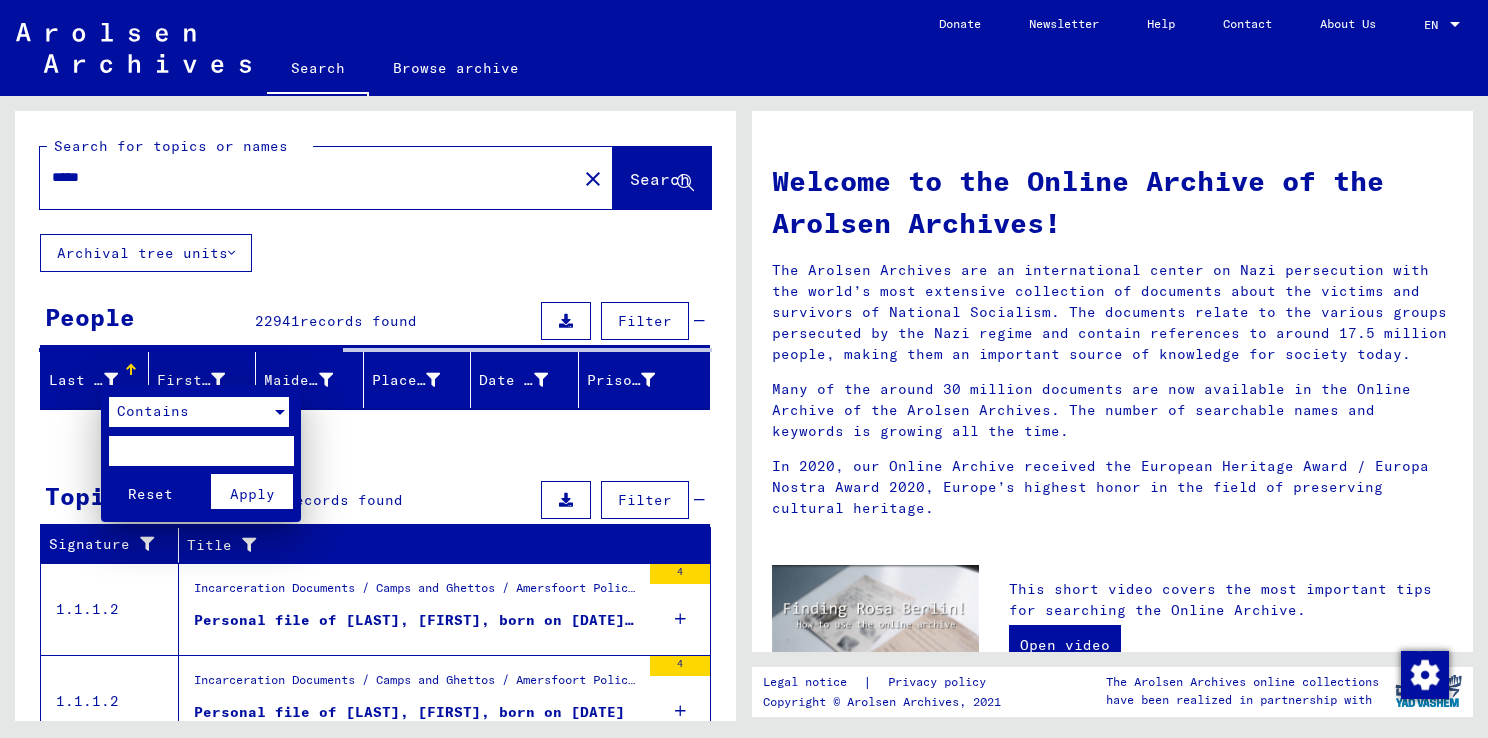 click on "Contains" at bounding box center (190, 412) 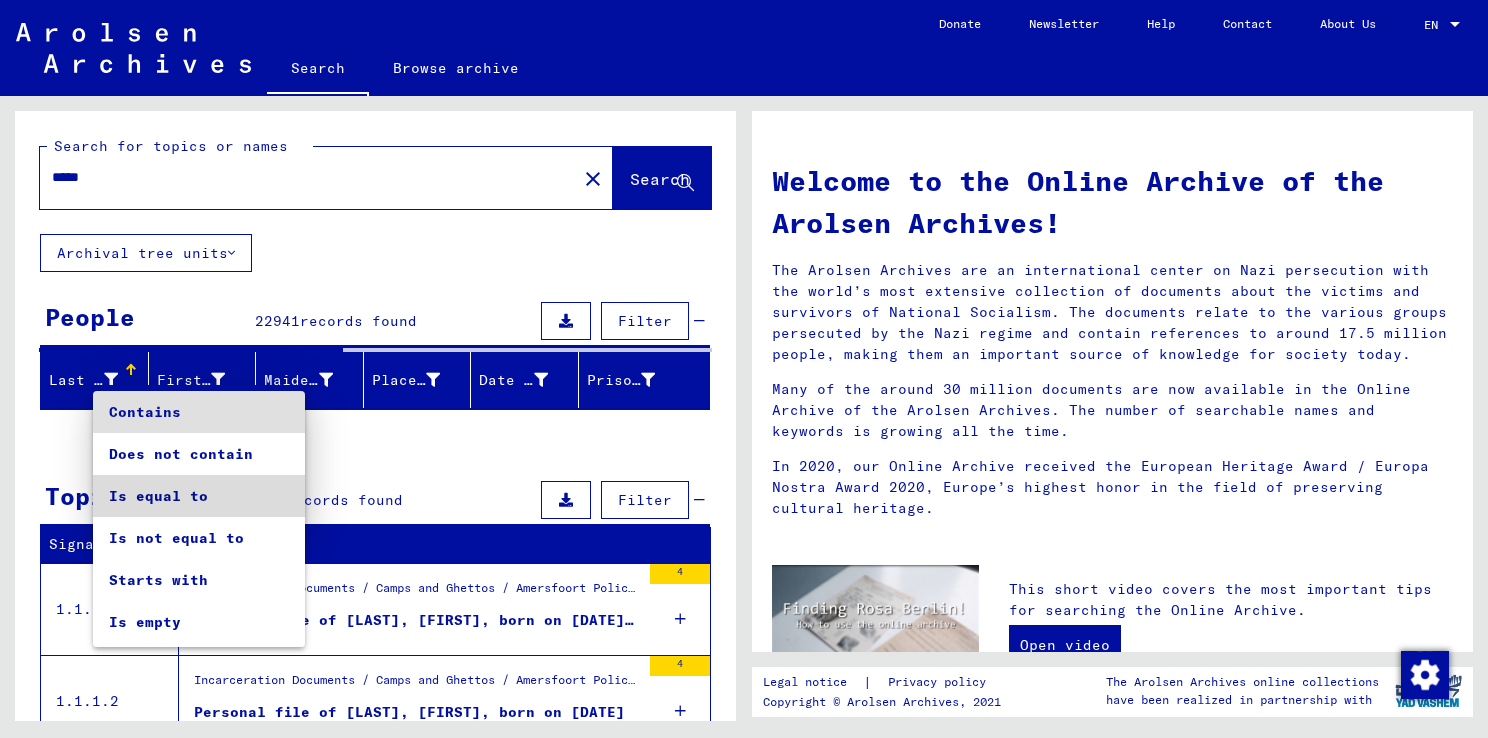 click on "Is equal to" at bounding box center [199, 496] 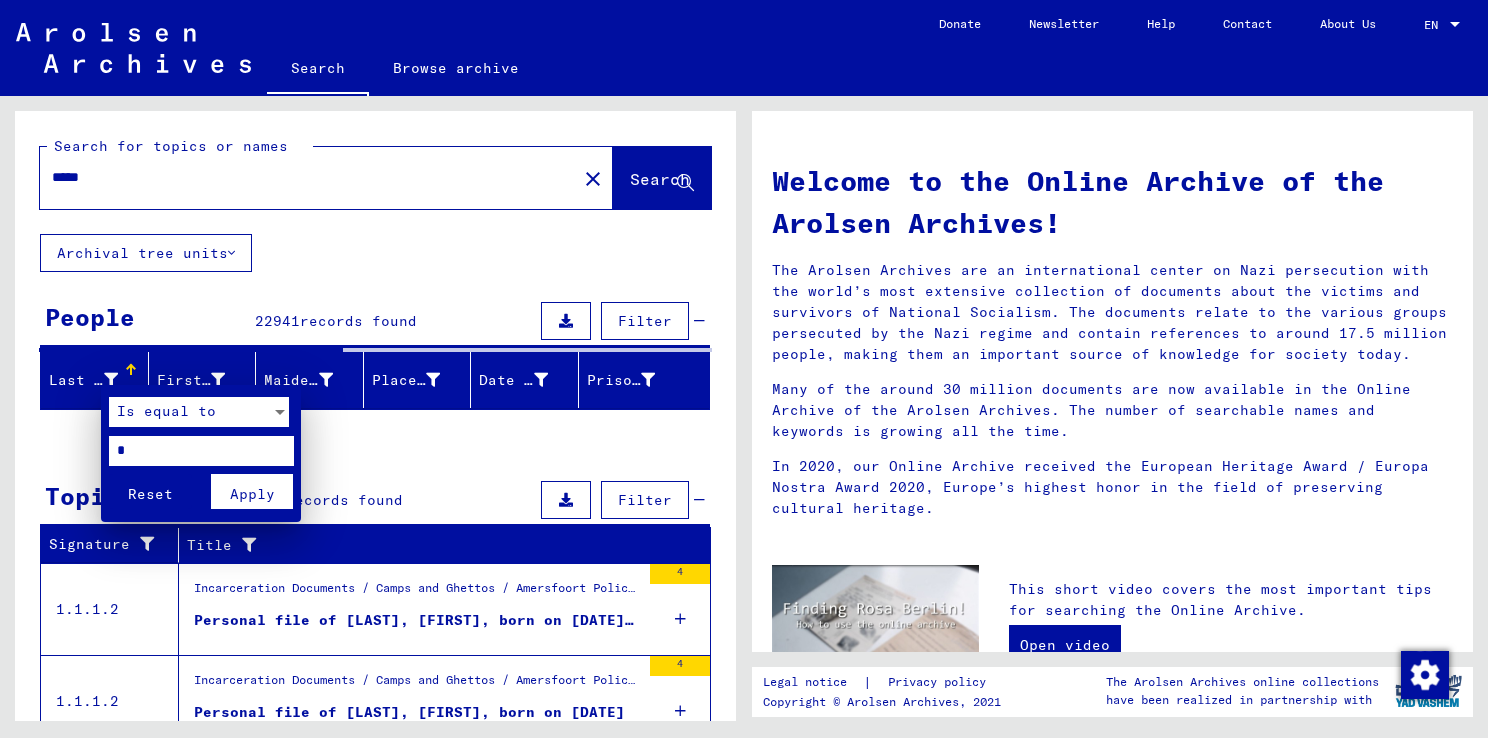 click on "*" at bounding box center [201, 451] 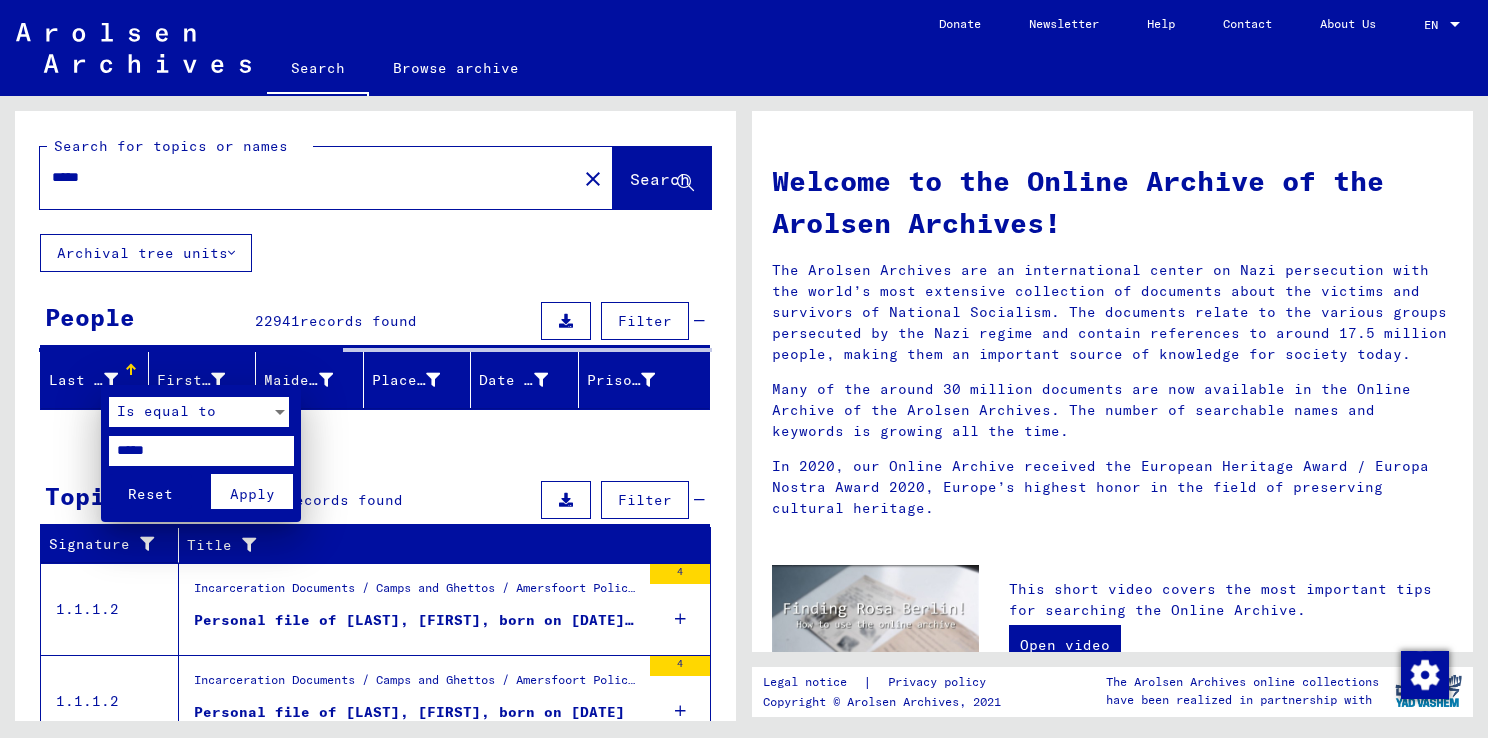 type on "*****" 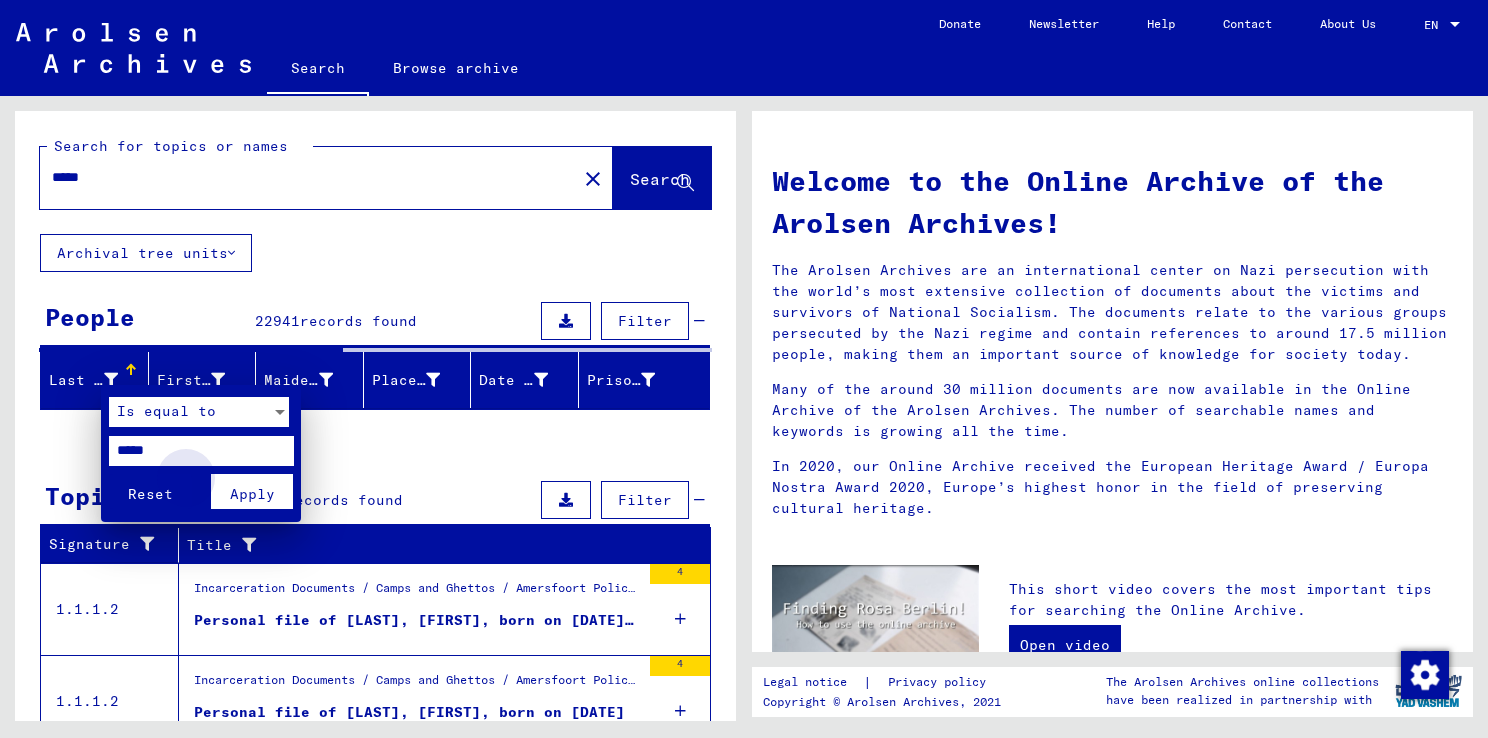 click on "Apply" at bounding box center (252, 494) 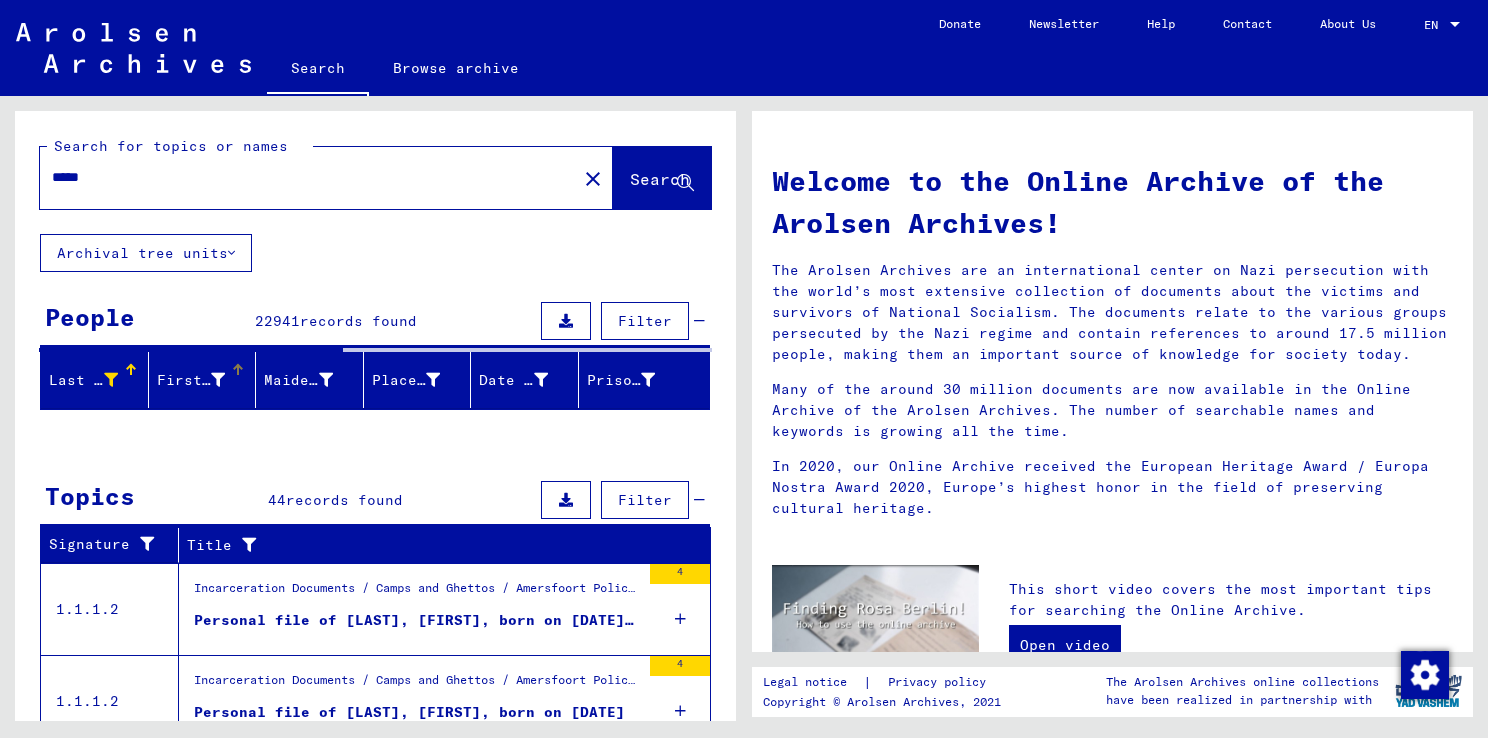 click at bounding box center [218, 380] 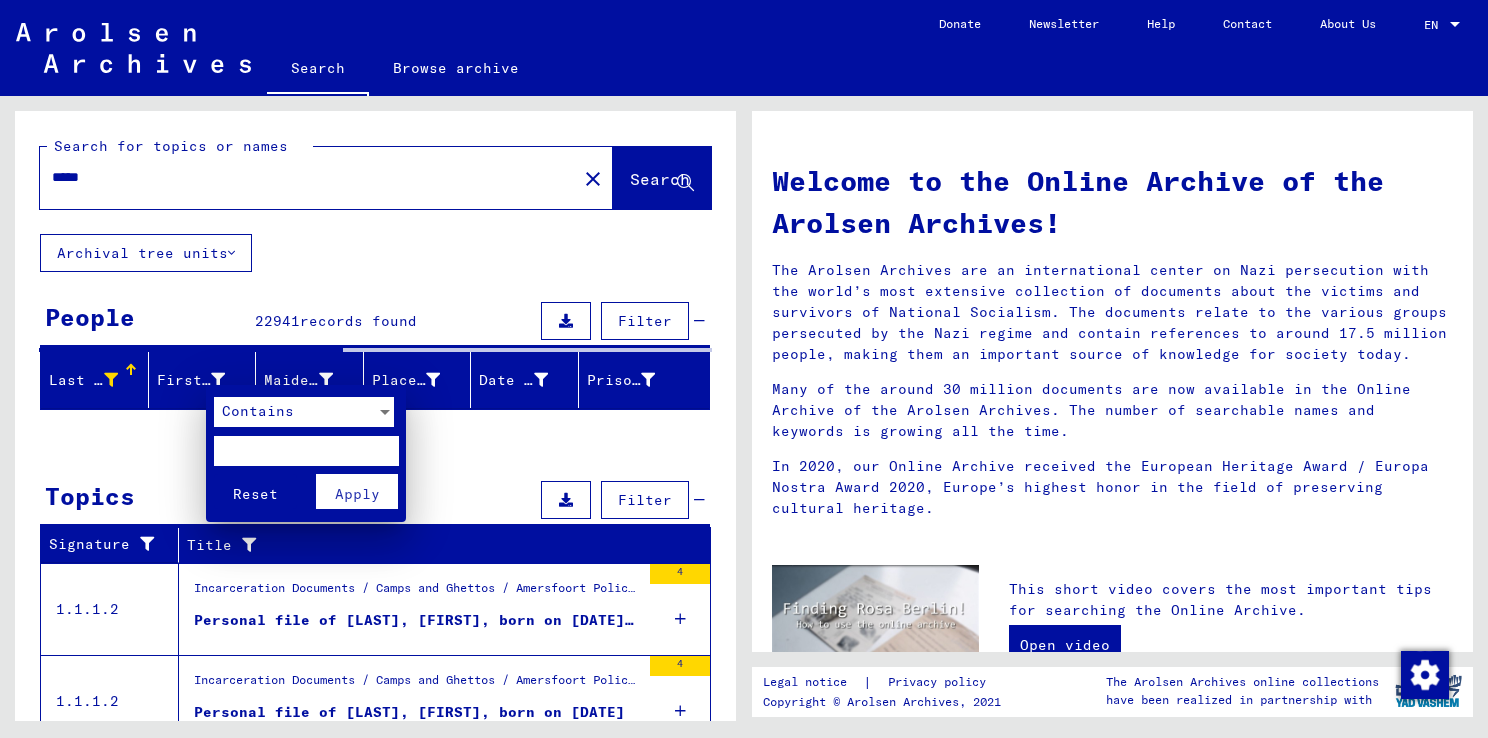 click on "Contains" at bounding box center [295, 412] 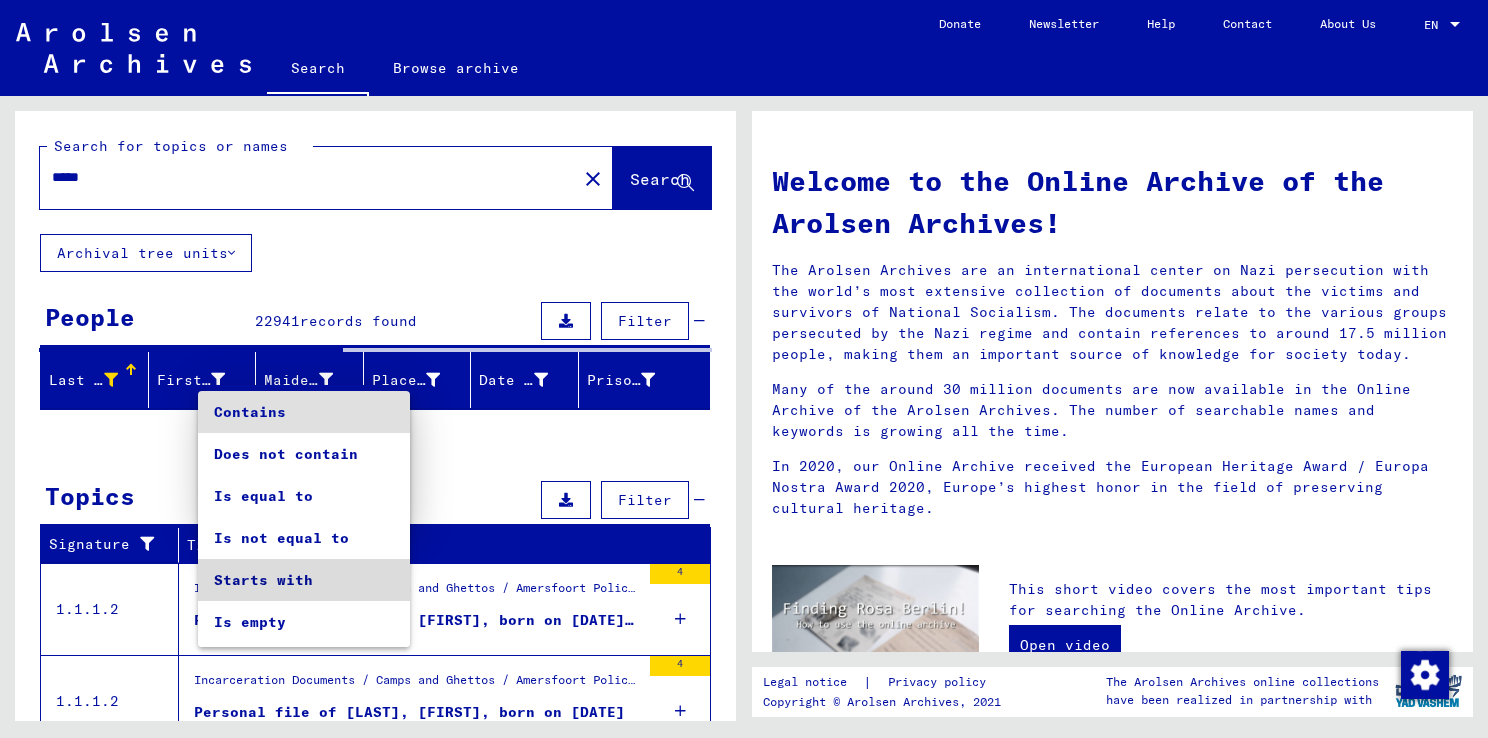 click on "Starts with" at bounding box center [304, 580] 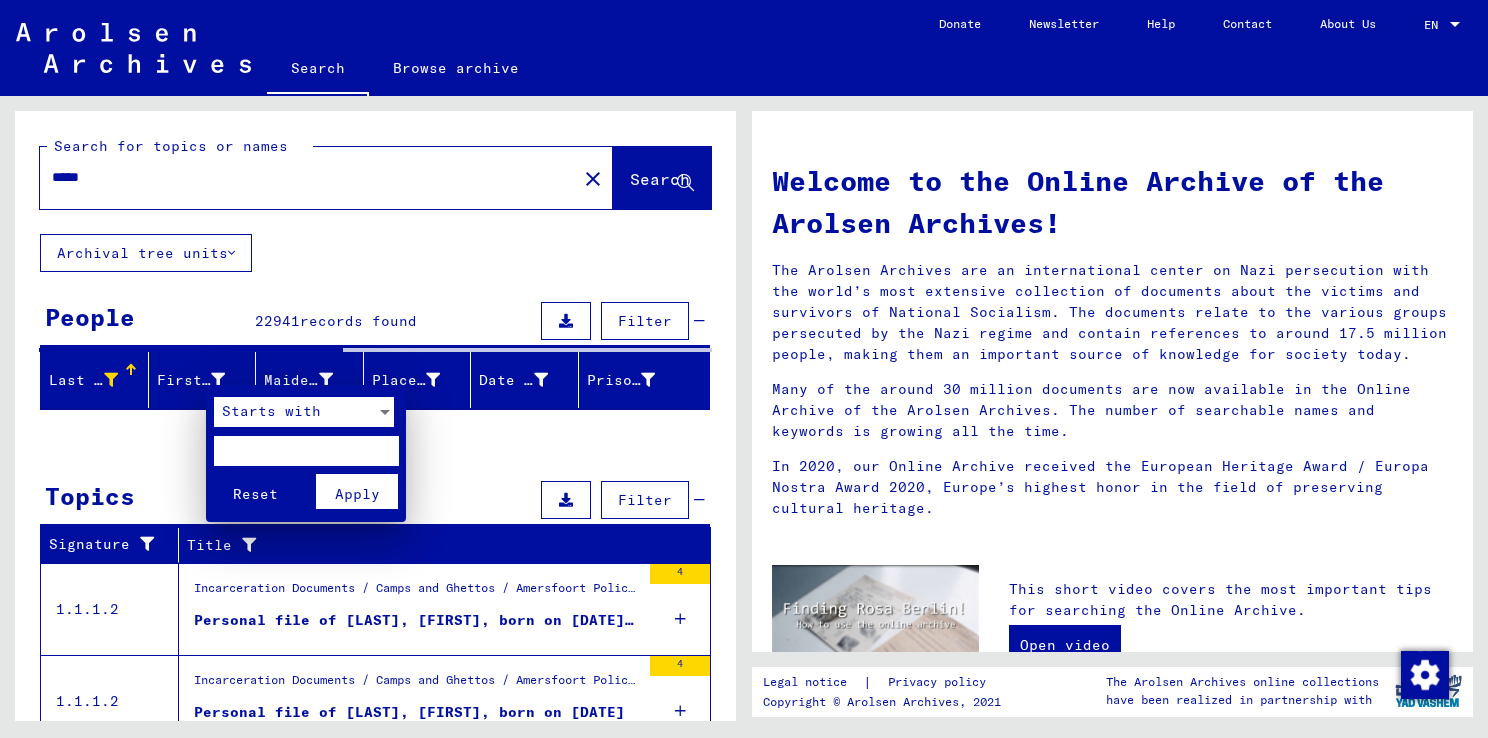click at bounding box center [306, 451] 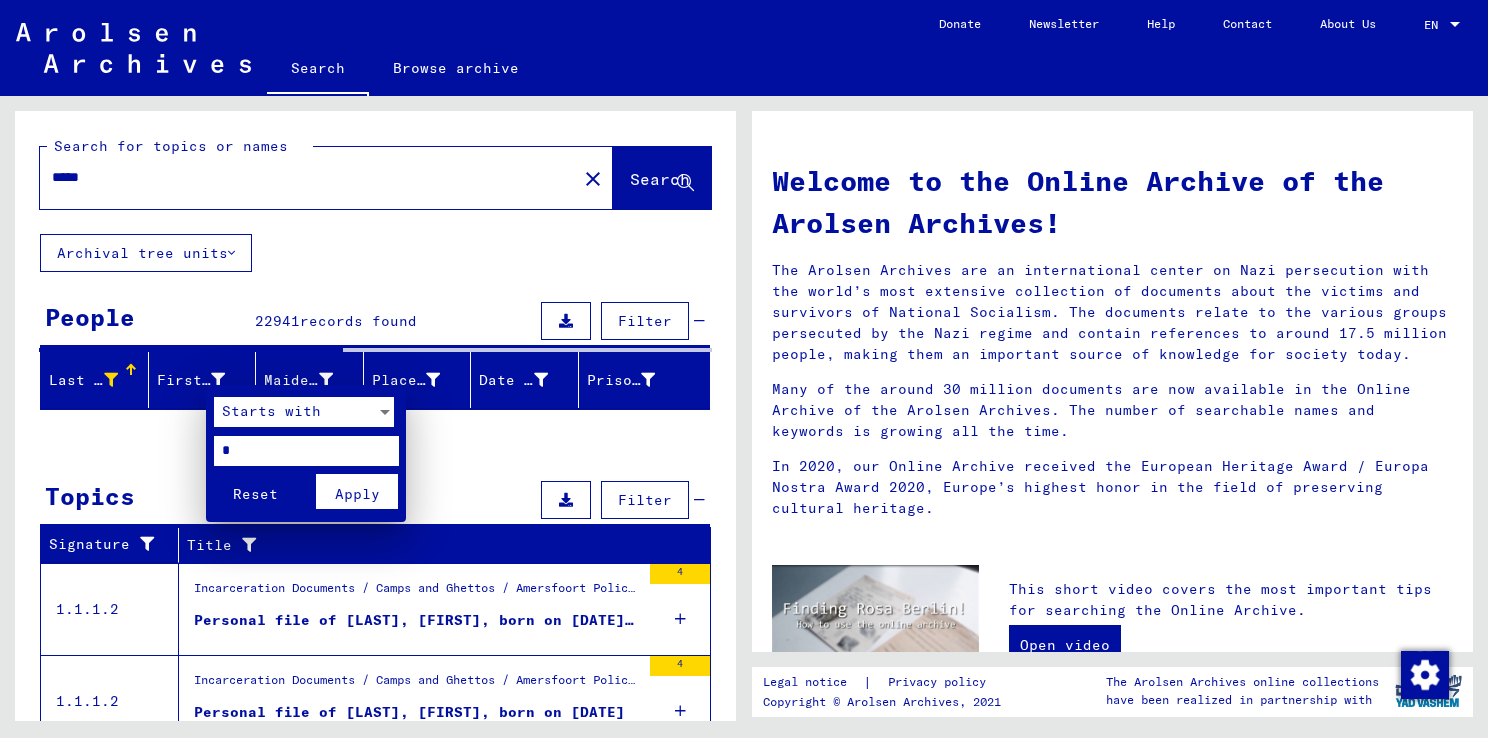 type on "*" 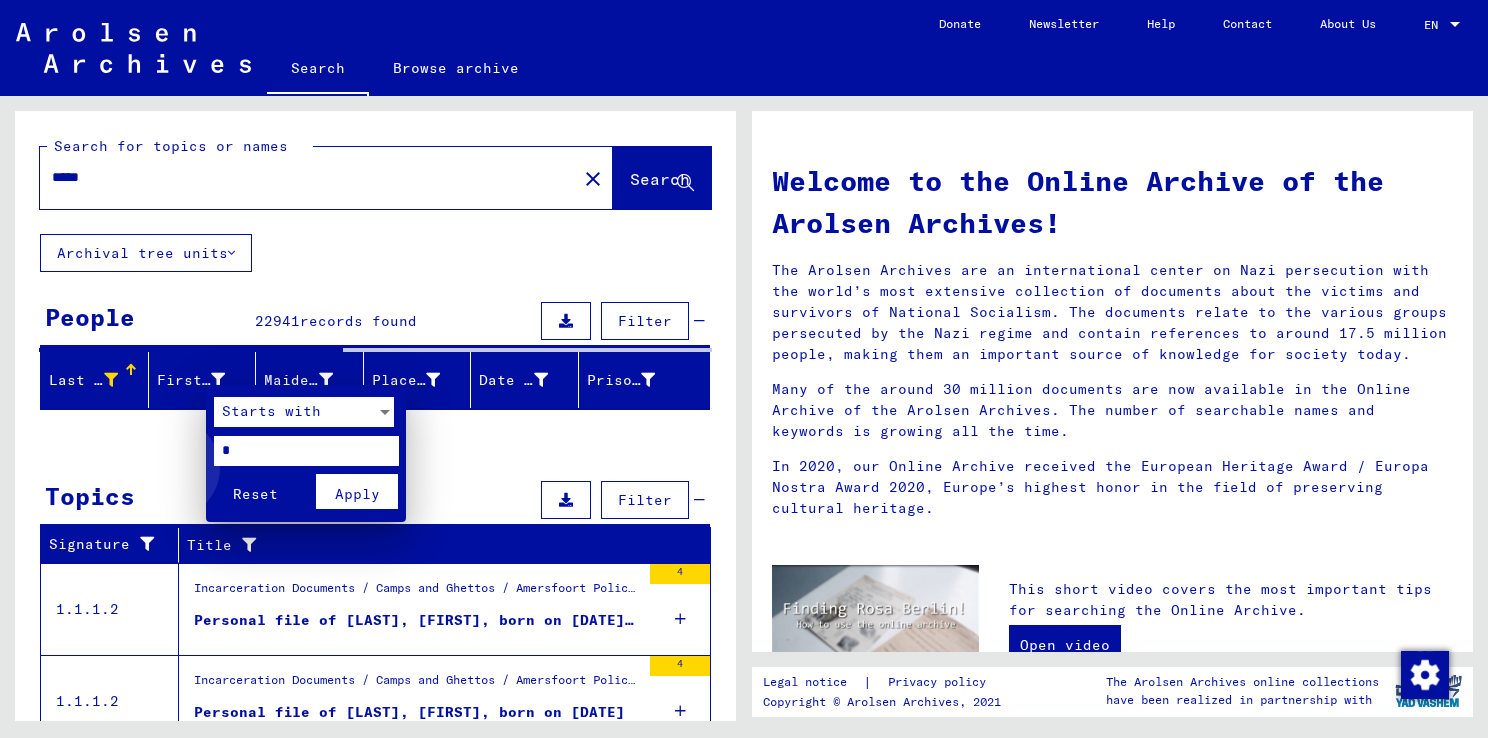 click on "Reset" at bounding box center [255, 491] 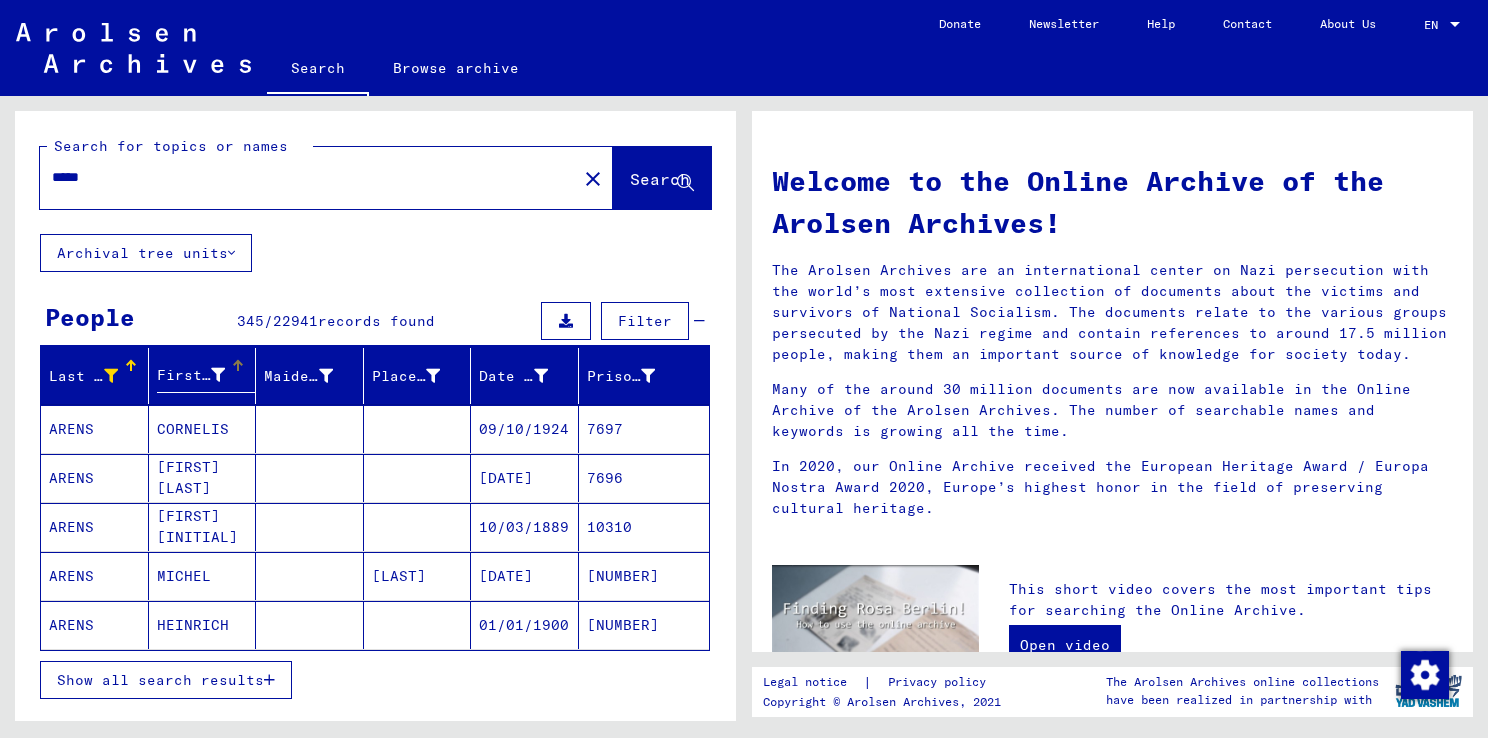 click at bounding box center [218, 375] 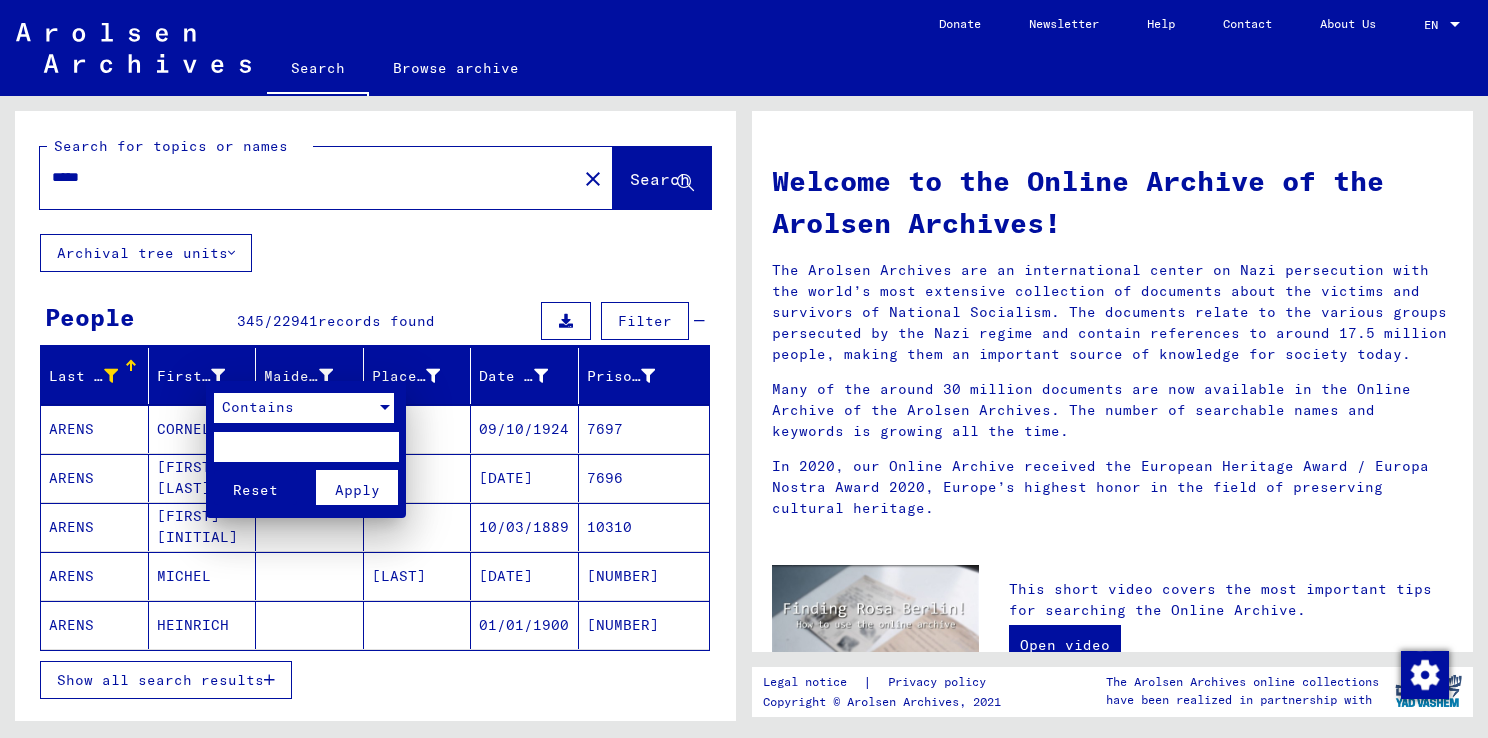 click on "Contains" at bounding box center [295, 408] 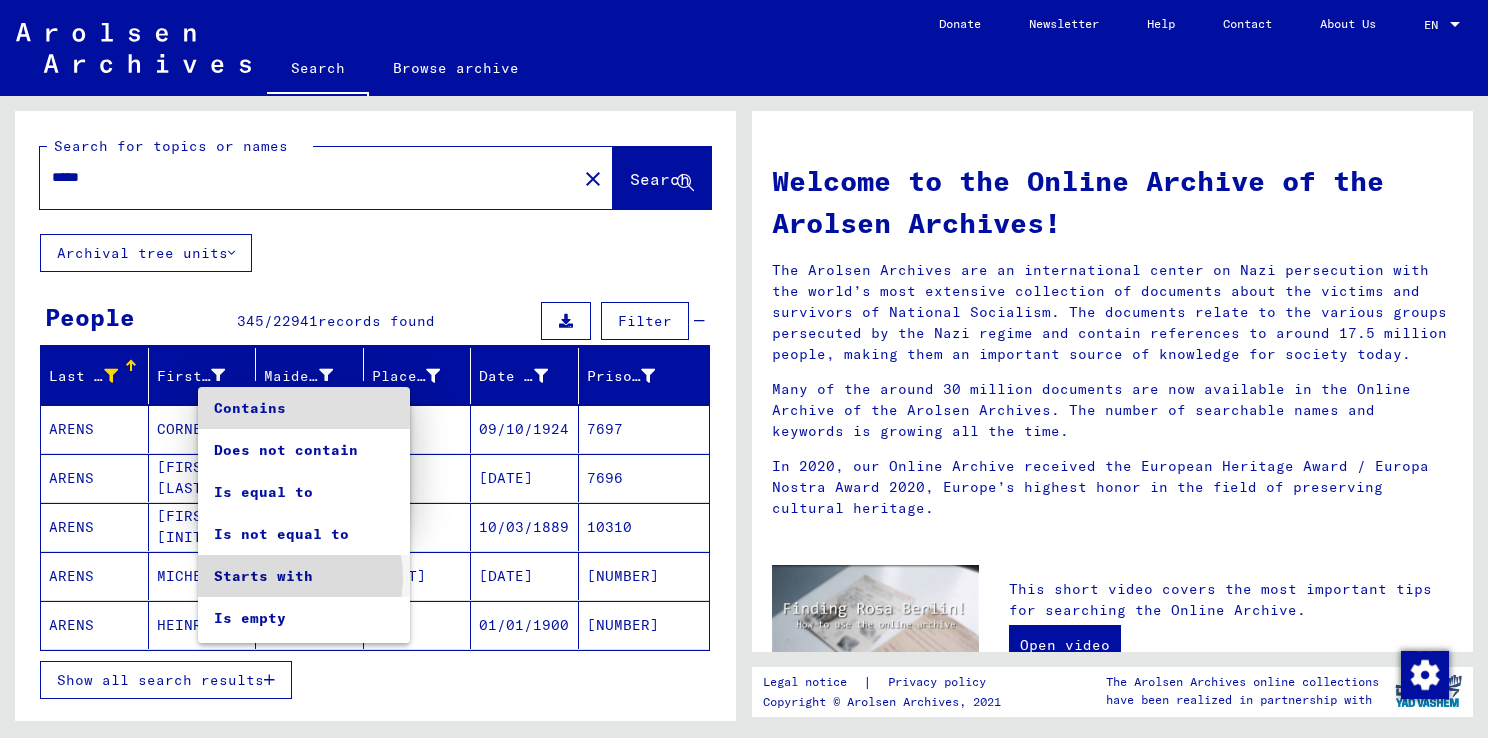 click on "Starts with" at bounding box center [304, 576] 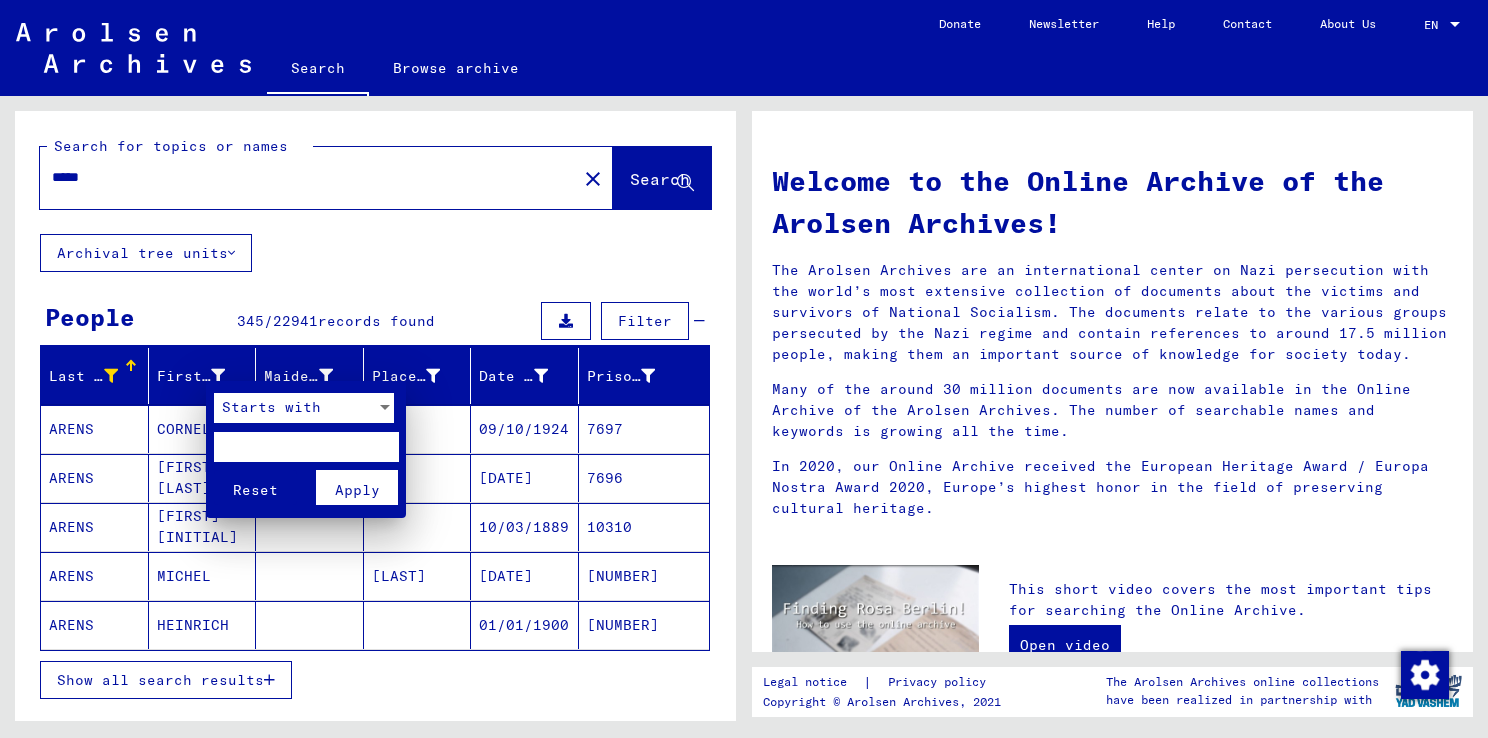 click at bounding box center [306, 447] 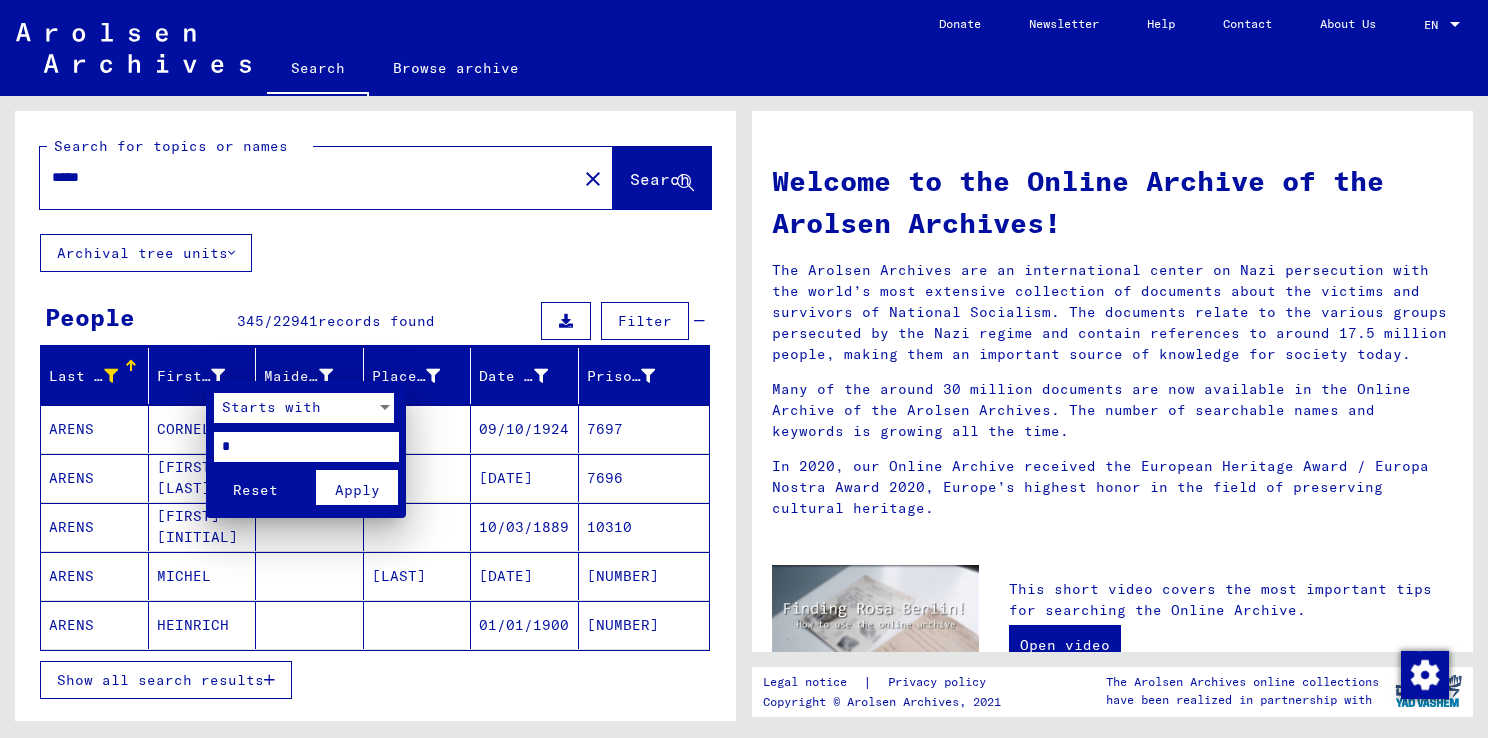 type on "*" 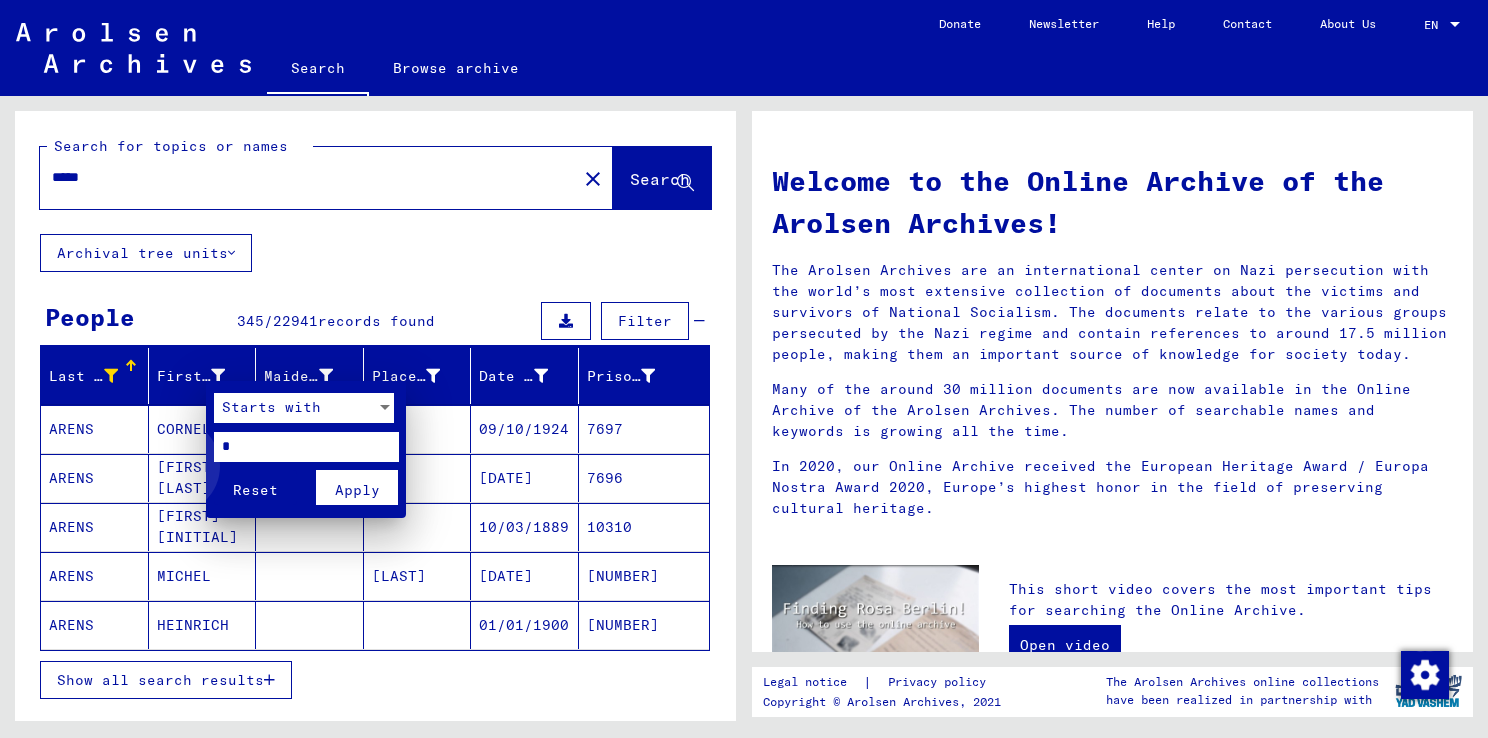 click on "Reset" at bounding box center [255, 487] 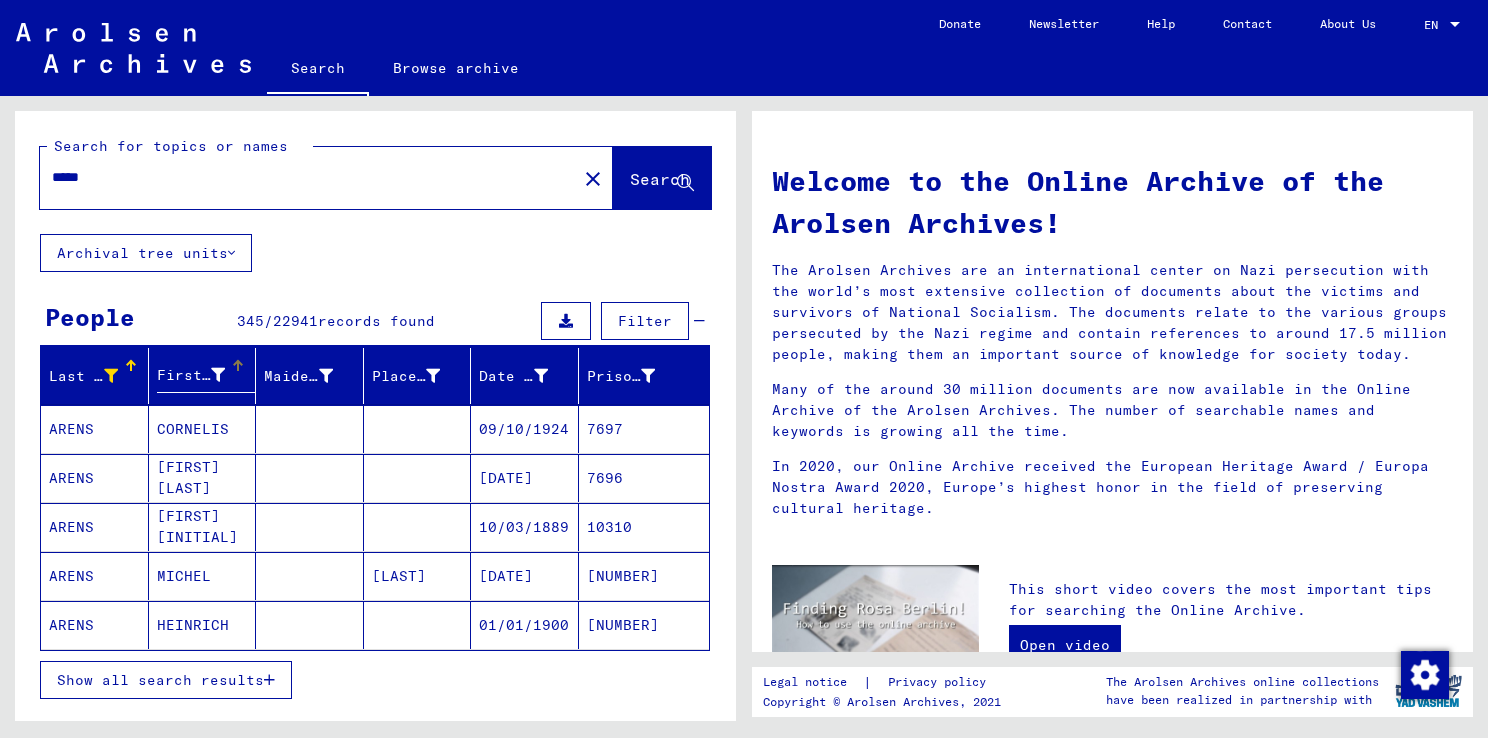 click at bounding box center (218, 375) 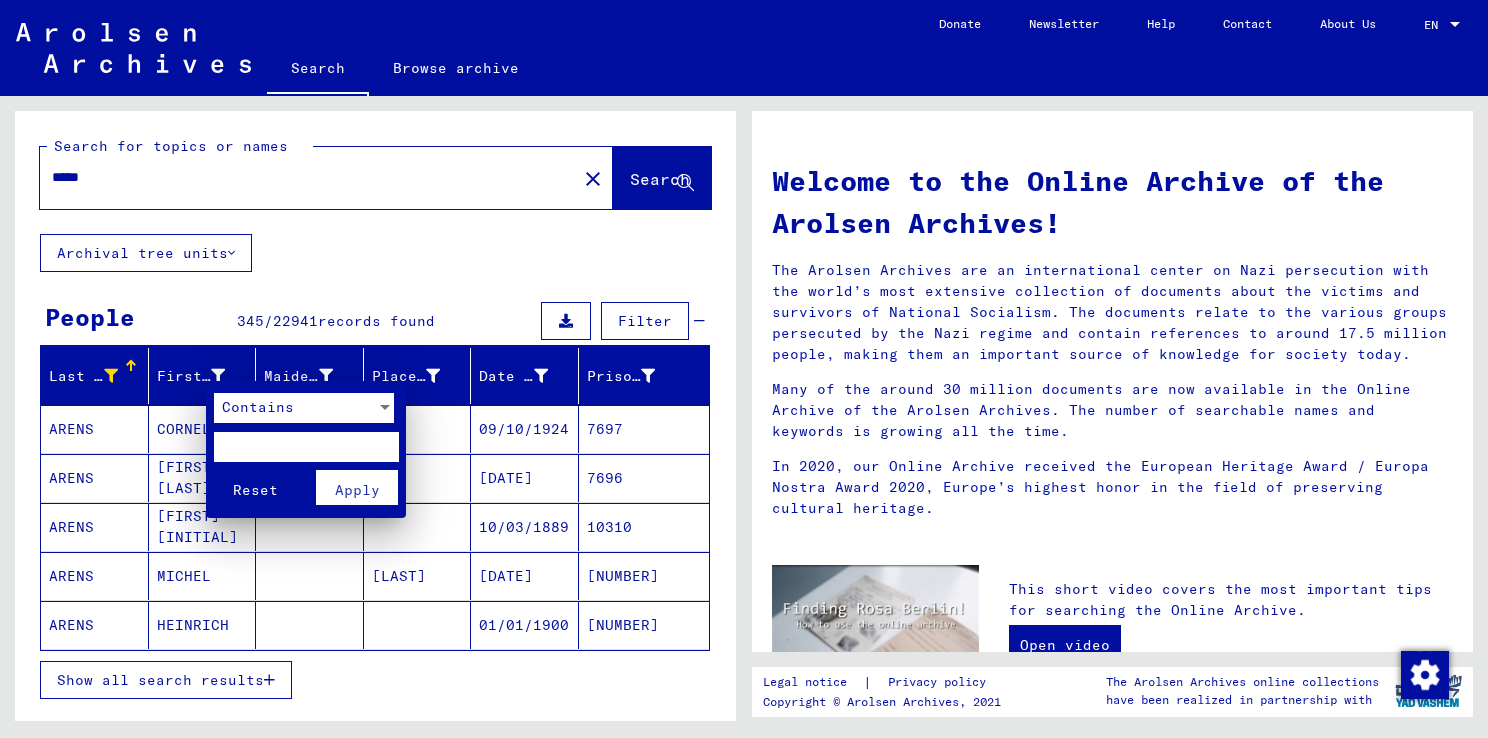 click on "Contains" at bounding box center (295, 408) 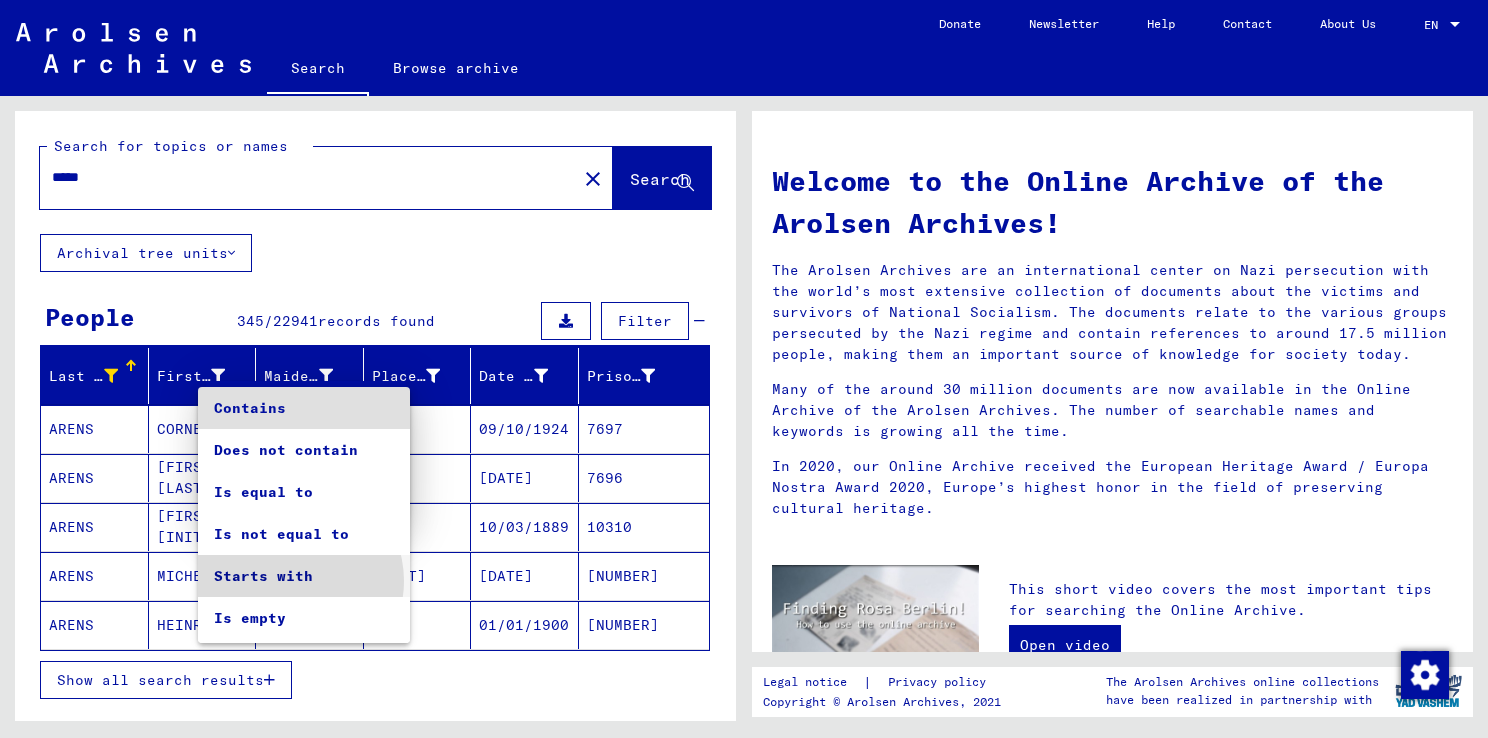 click on "Starts with" at bounding box center (304, 576) 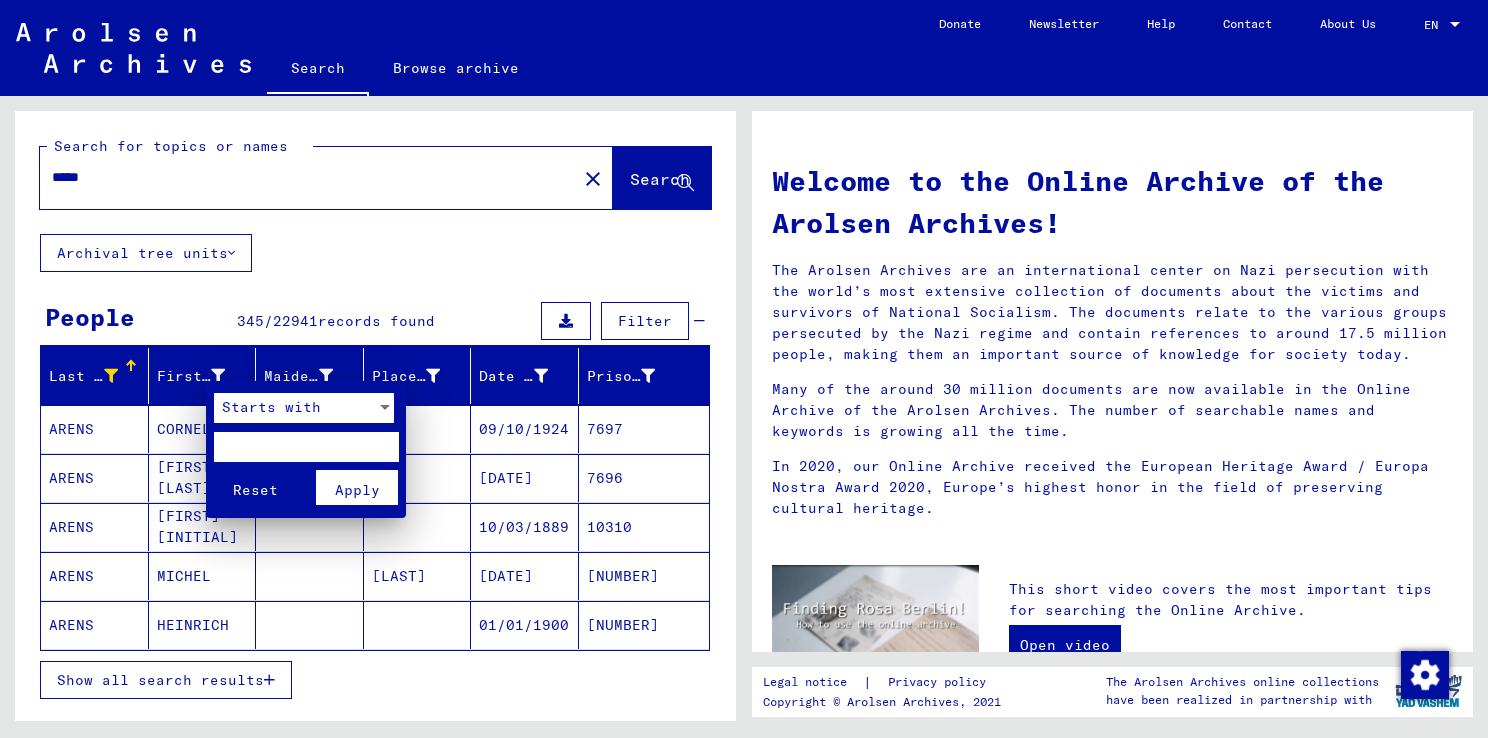 click at bounding box center [306, 447] 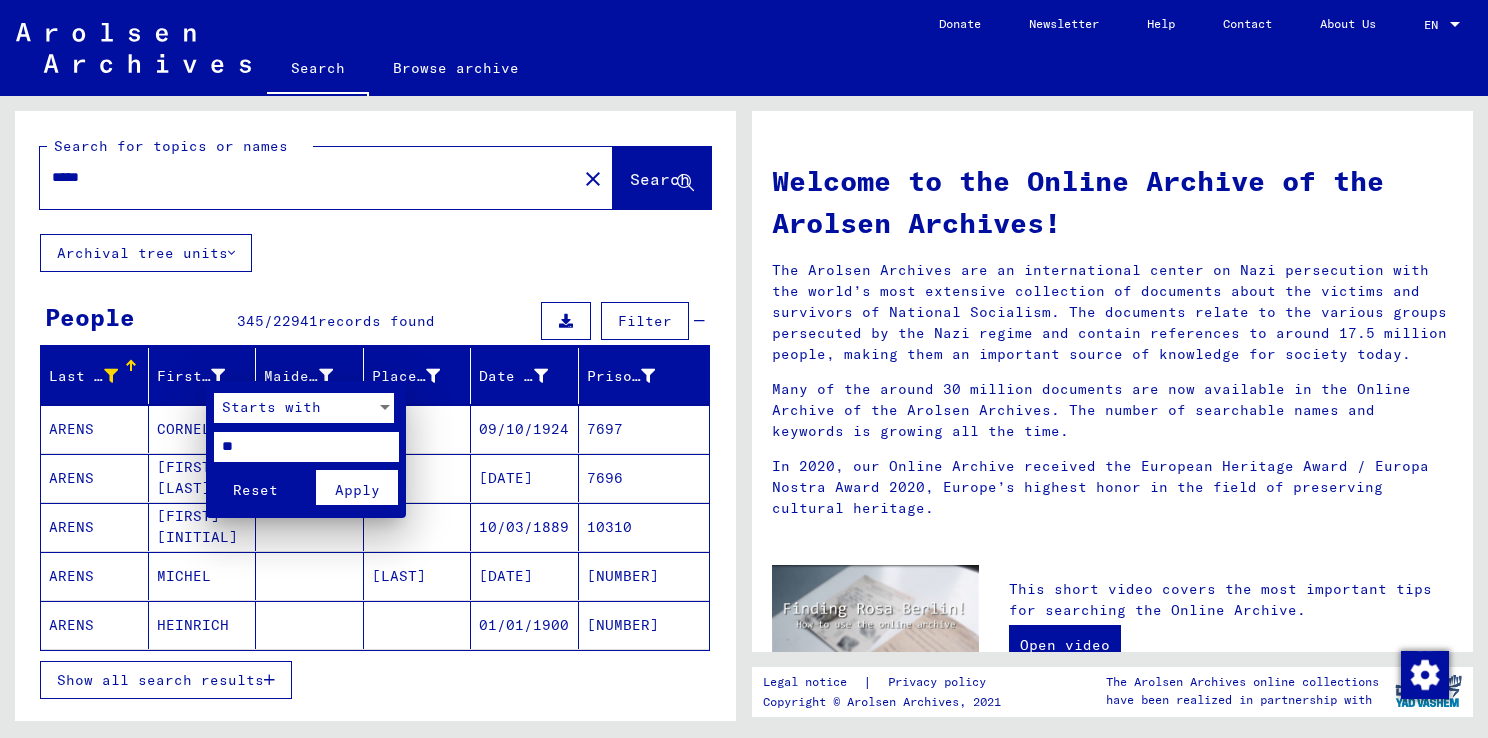 type on "*" 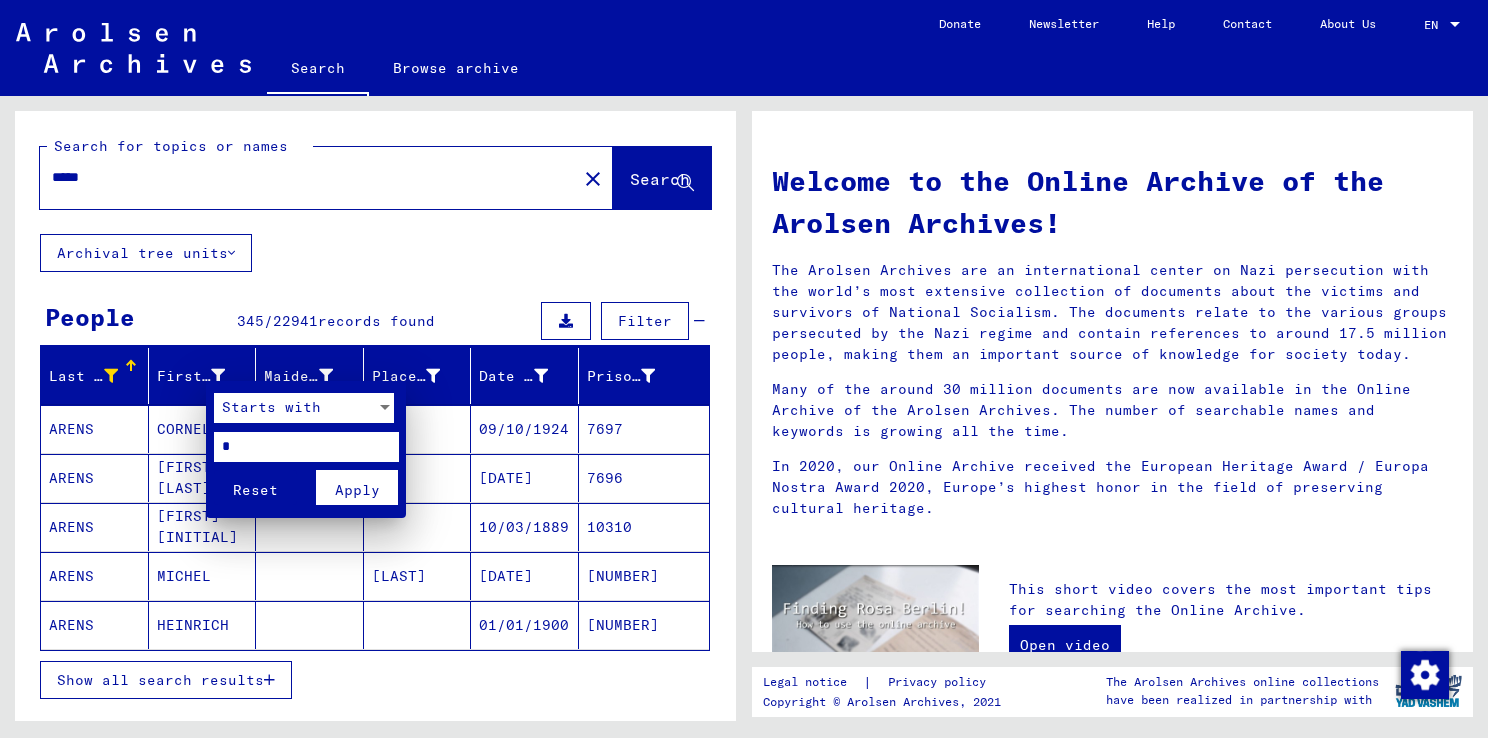 type on "*" 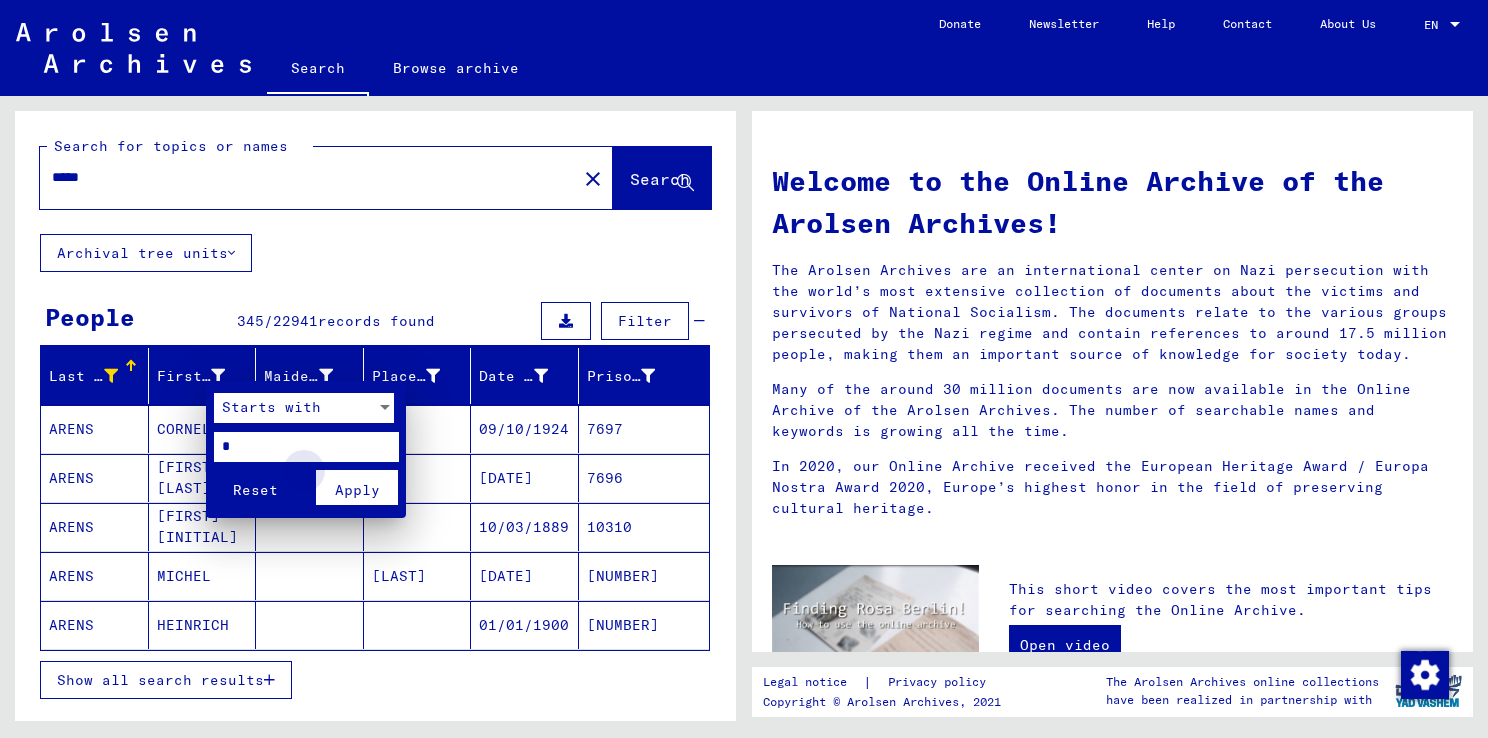 click on "Apply" at bounding box center [357, 490] 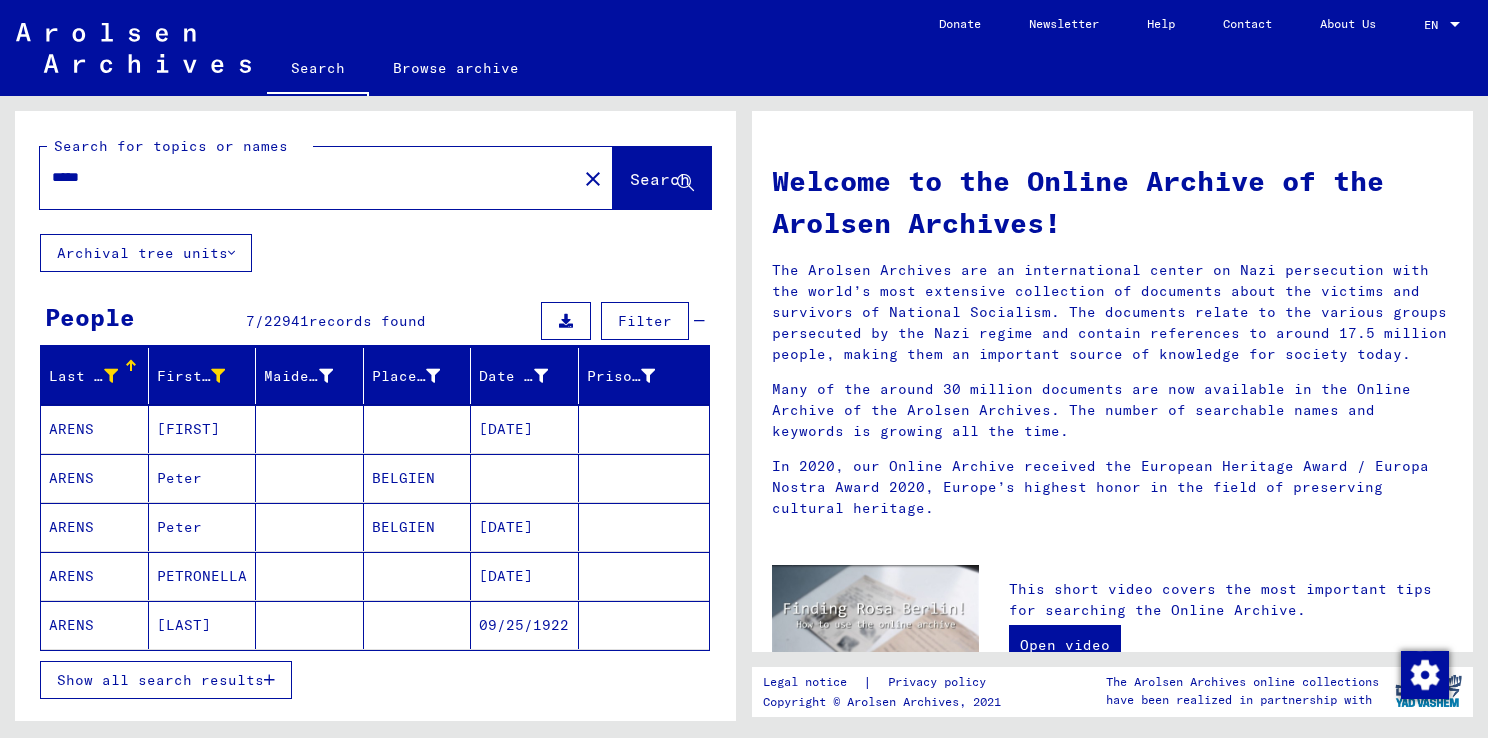 click on "Show all search results" at bounding box center (160, 680) 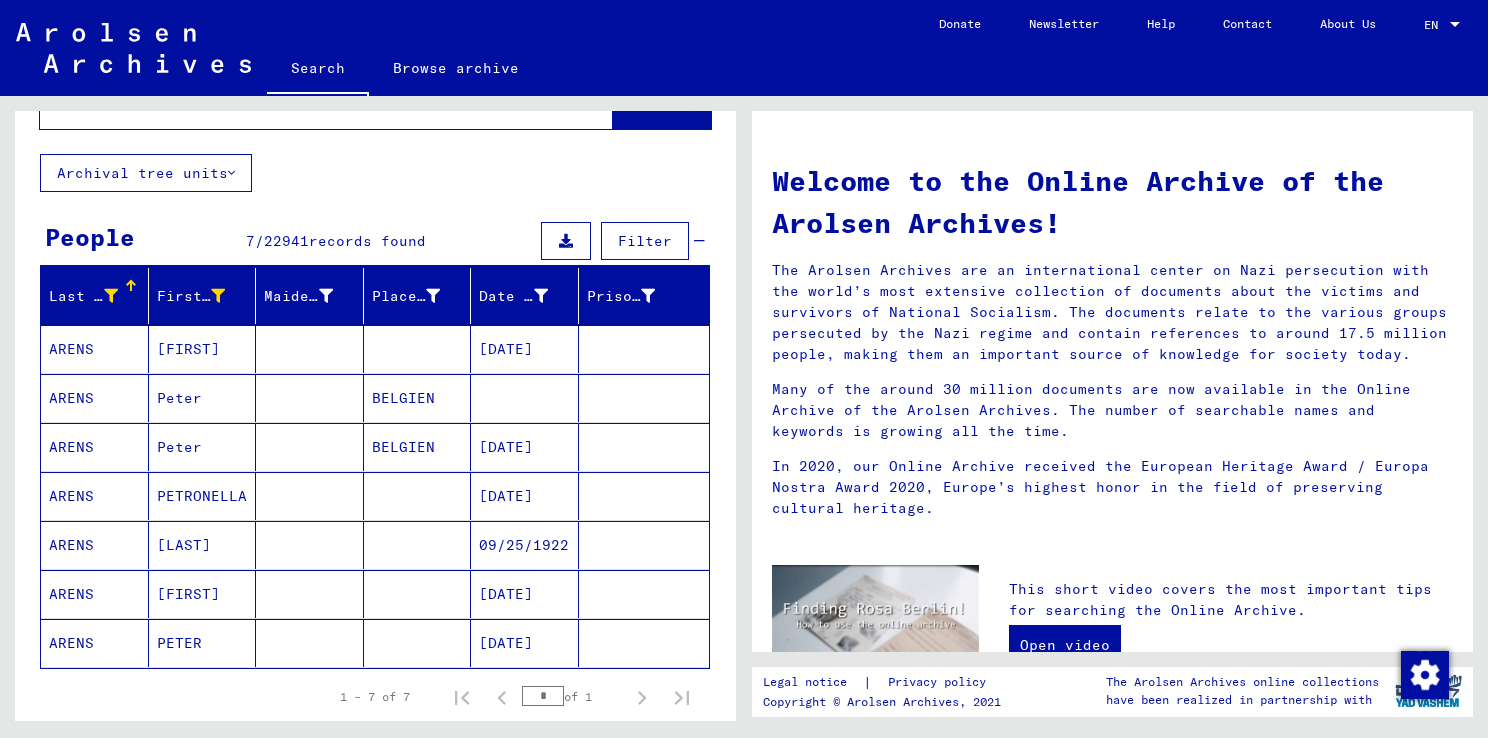 scroll, scrollTop: 120, scrollLeft: 0, axis: vertical 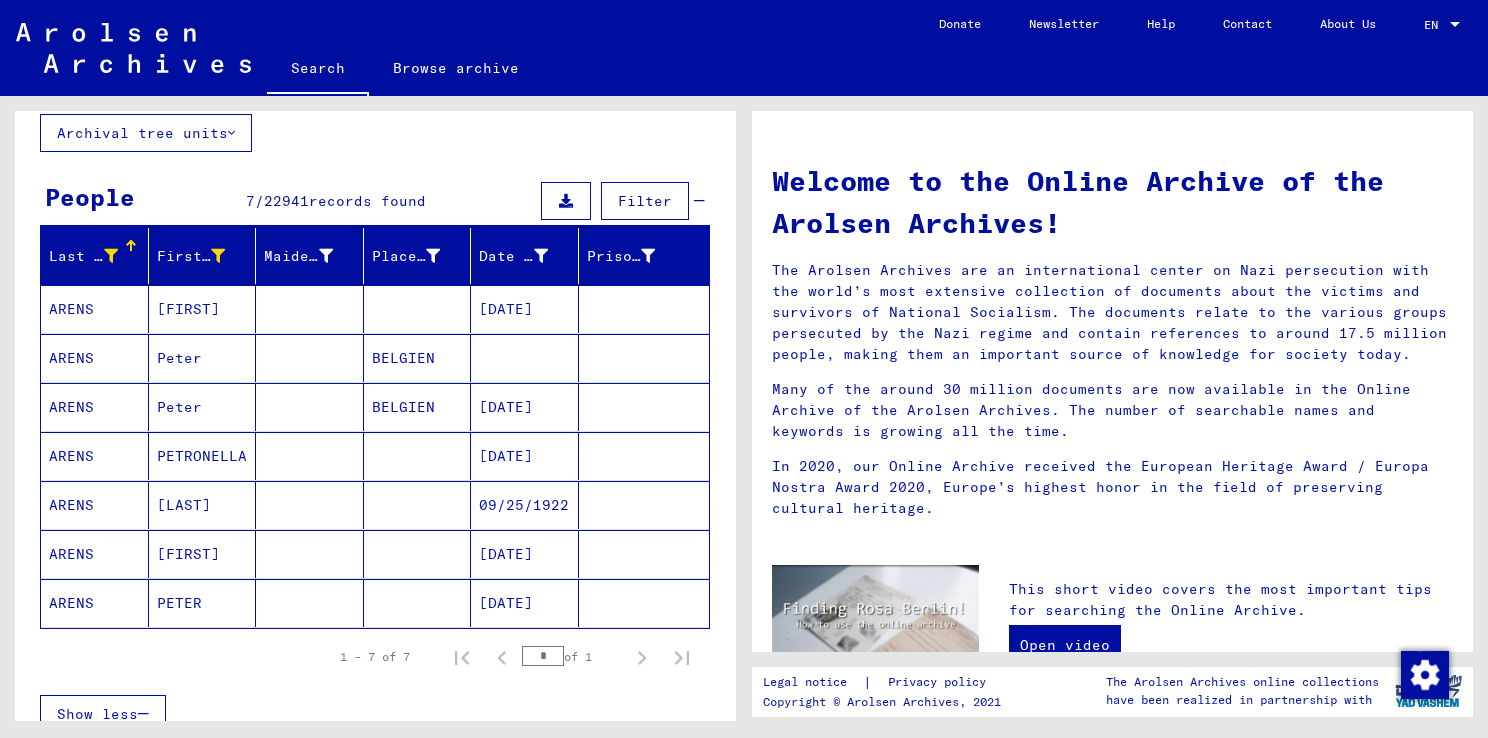 click at bounding box center (310, 407) 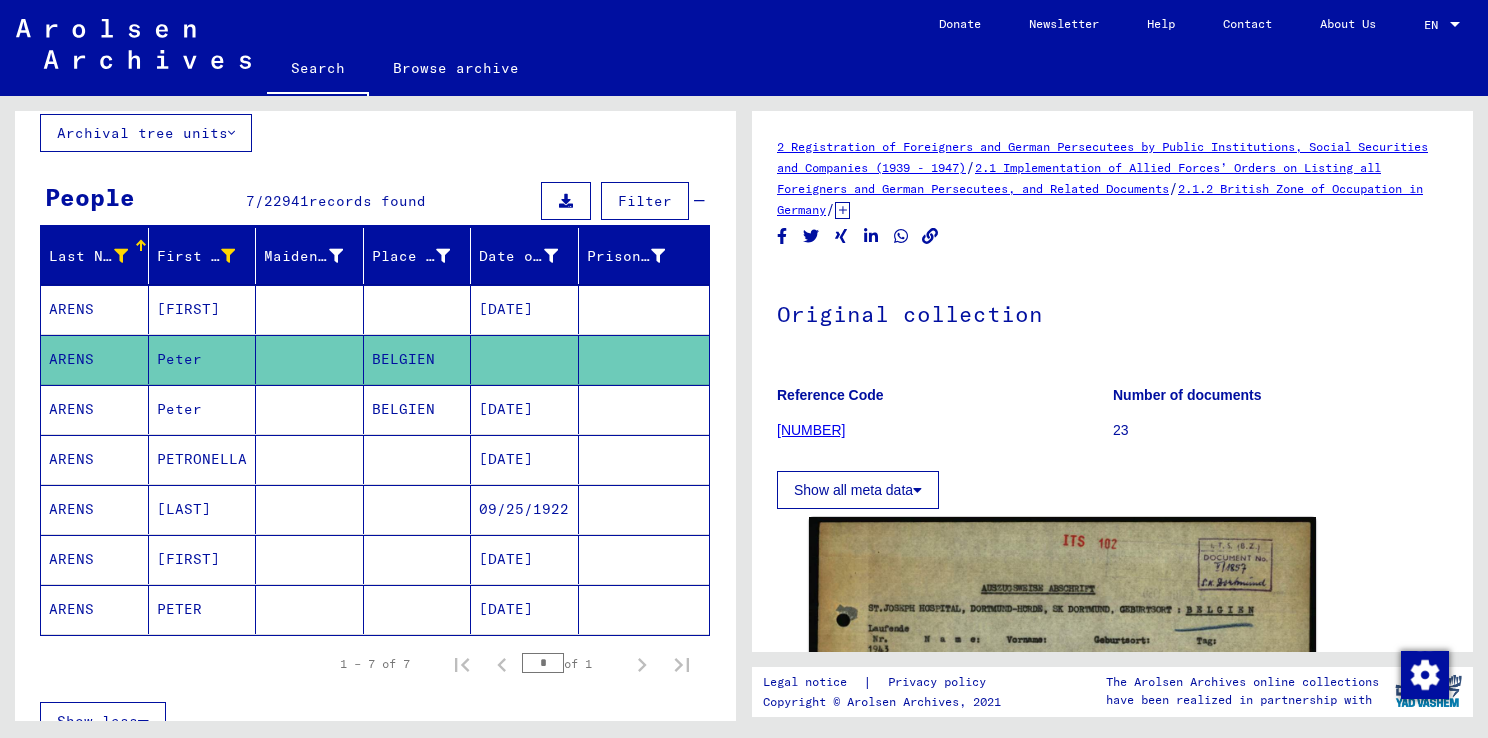 scroll, scrollTop: 0, scrollLeft: 0, axis: both 